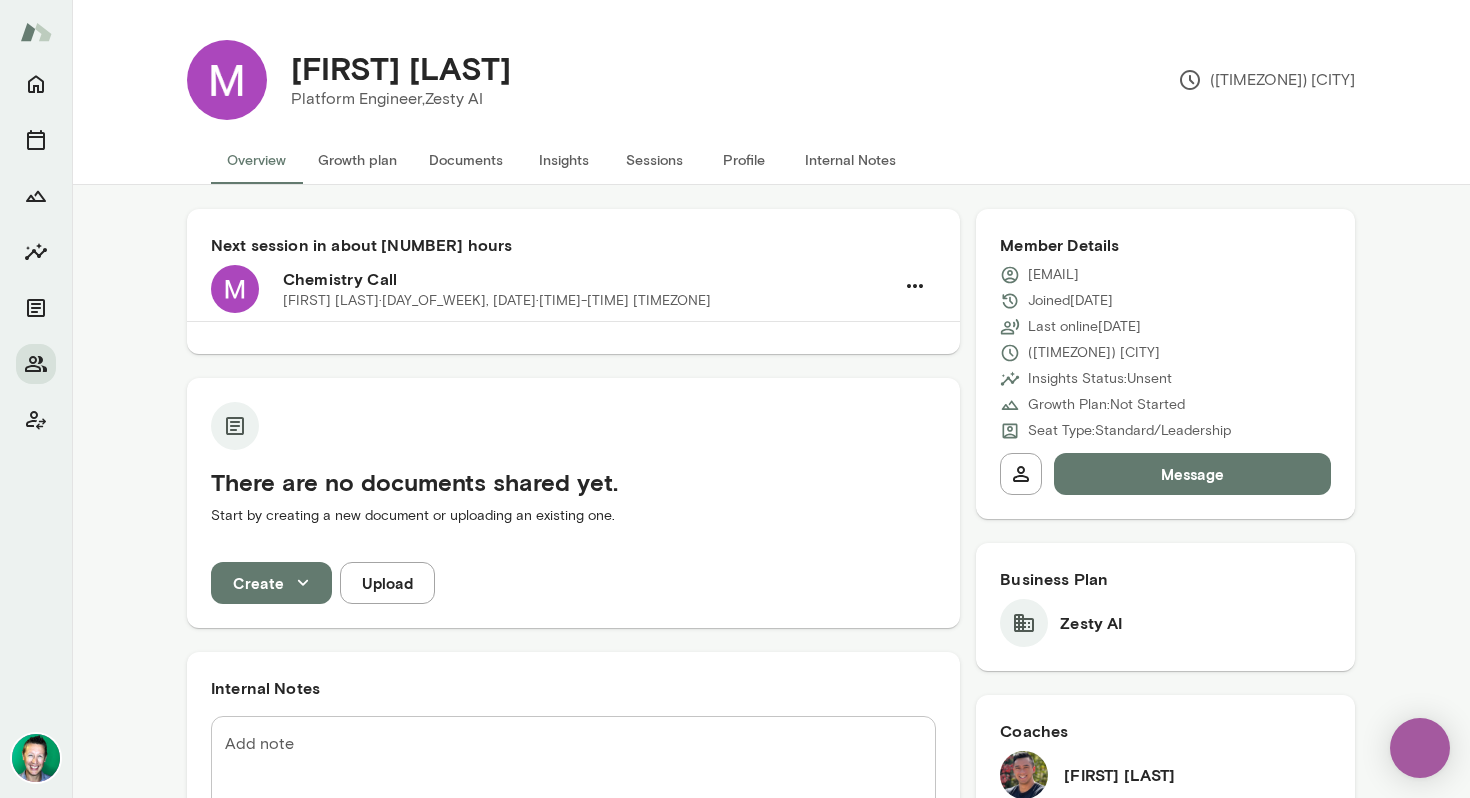 scroll, scrollTop: 0, scrollLeft: 0, axis: both 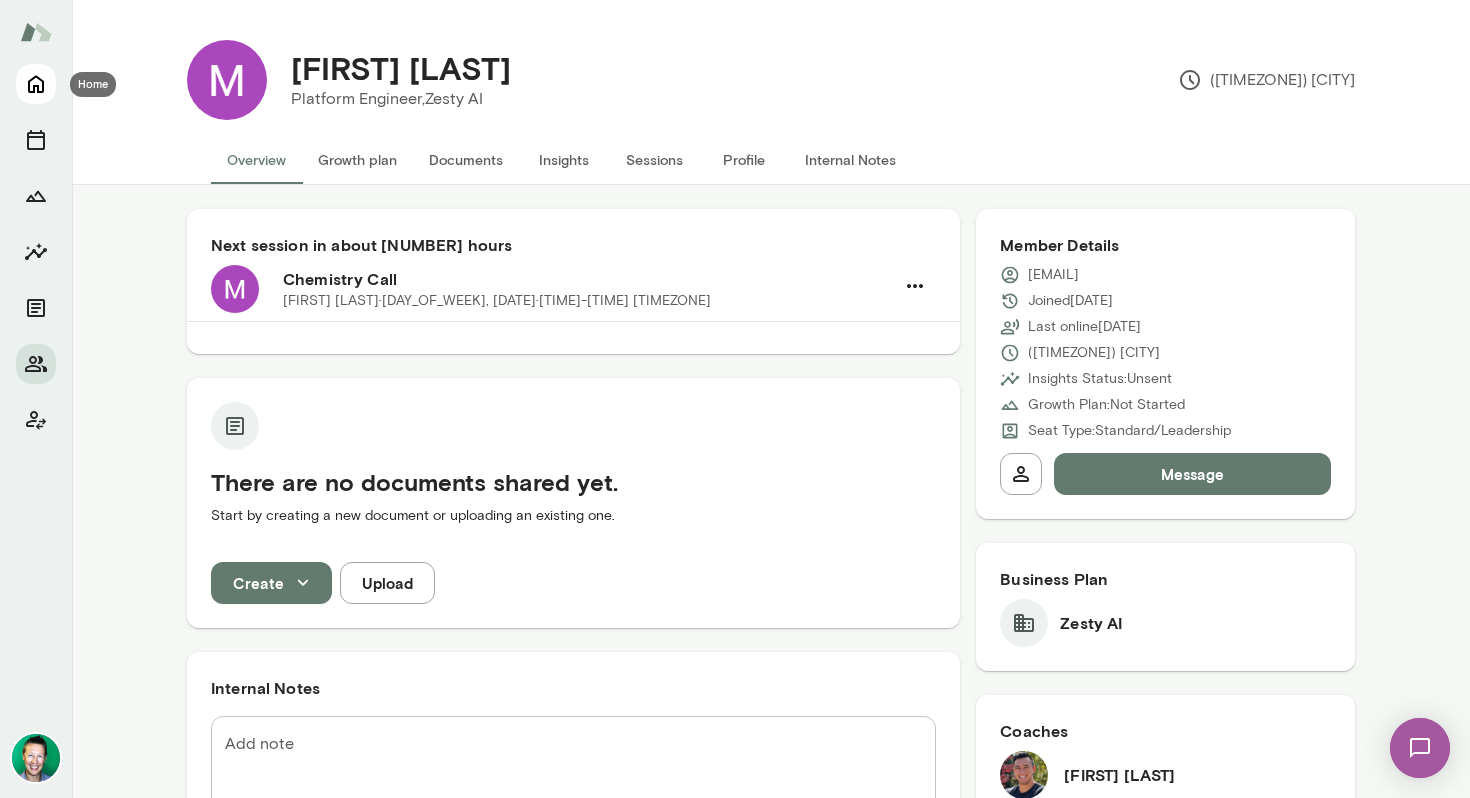 click at bounding box center [36, 84] 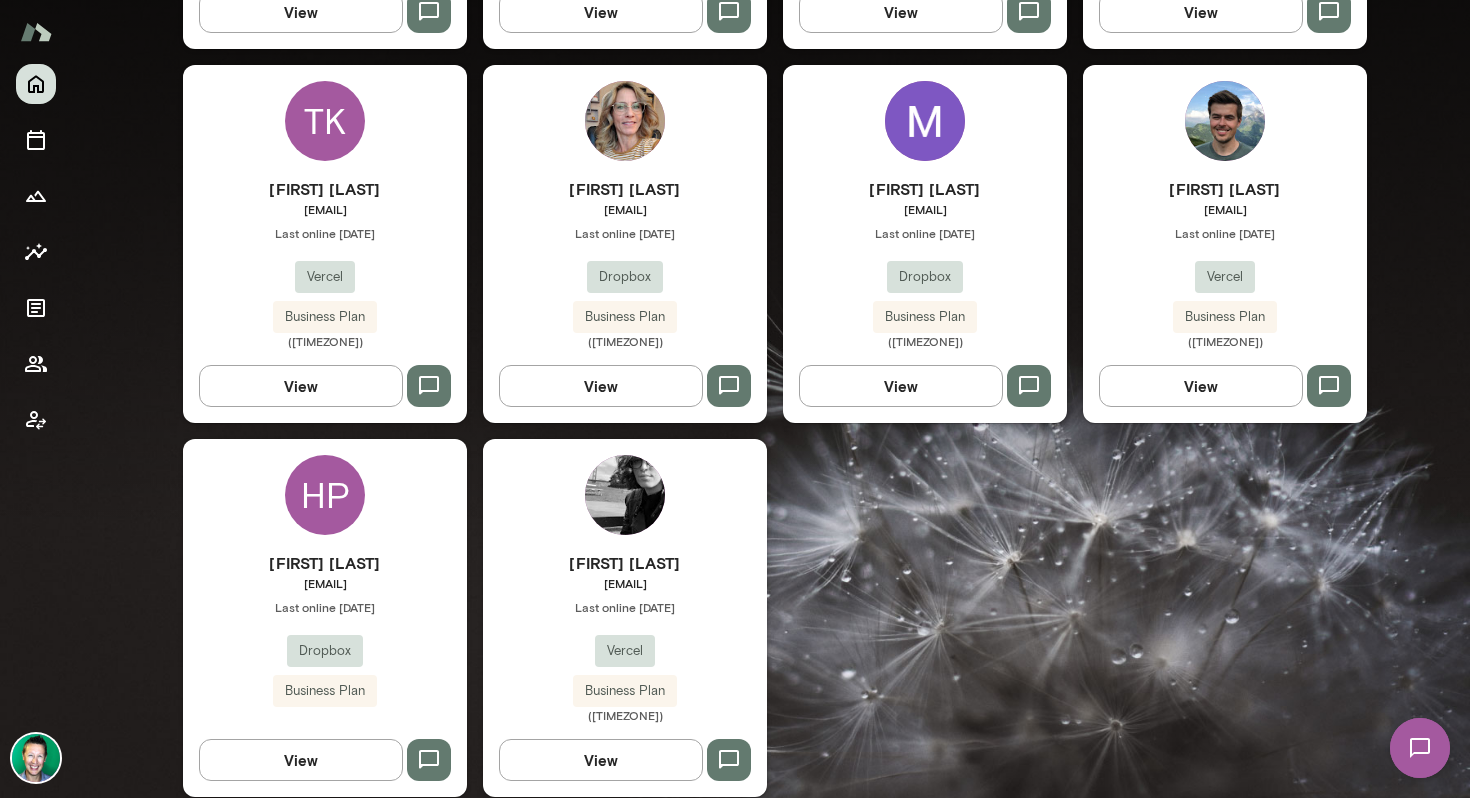 scroll, scrollTop: 1690, scrollLeft: 0, axis: vertical 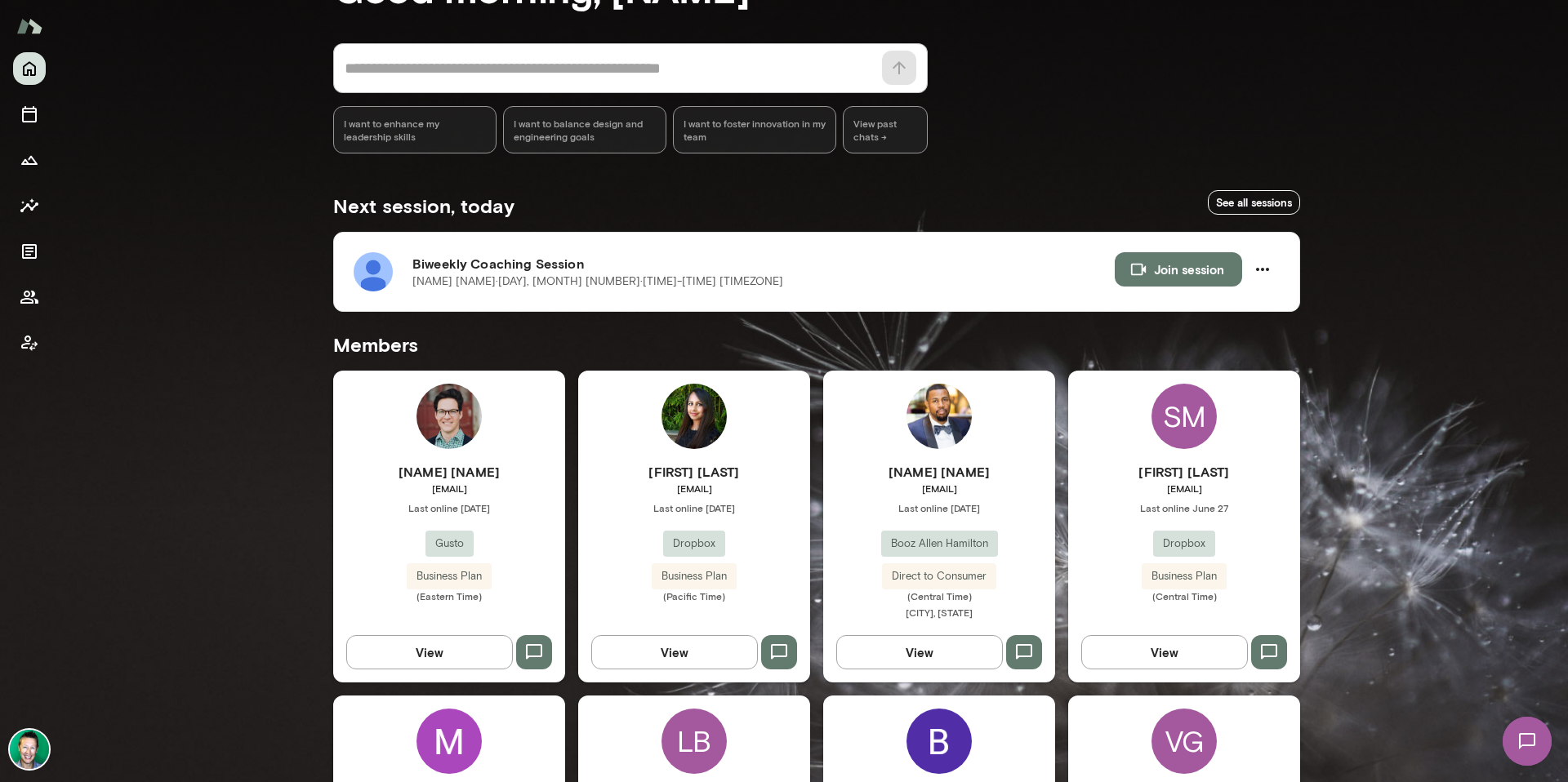 click on "View" at bounding box center [675, 652] 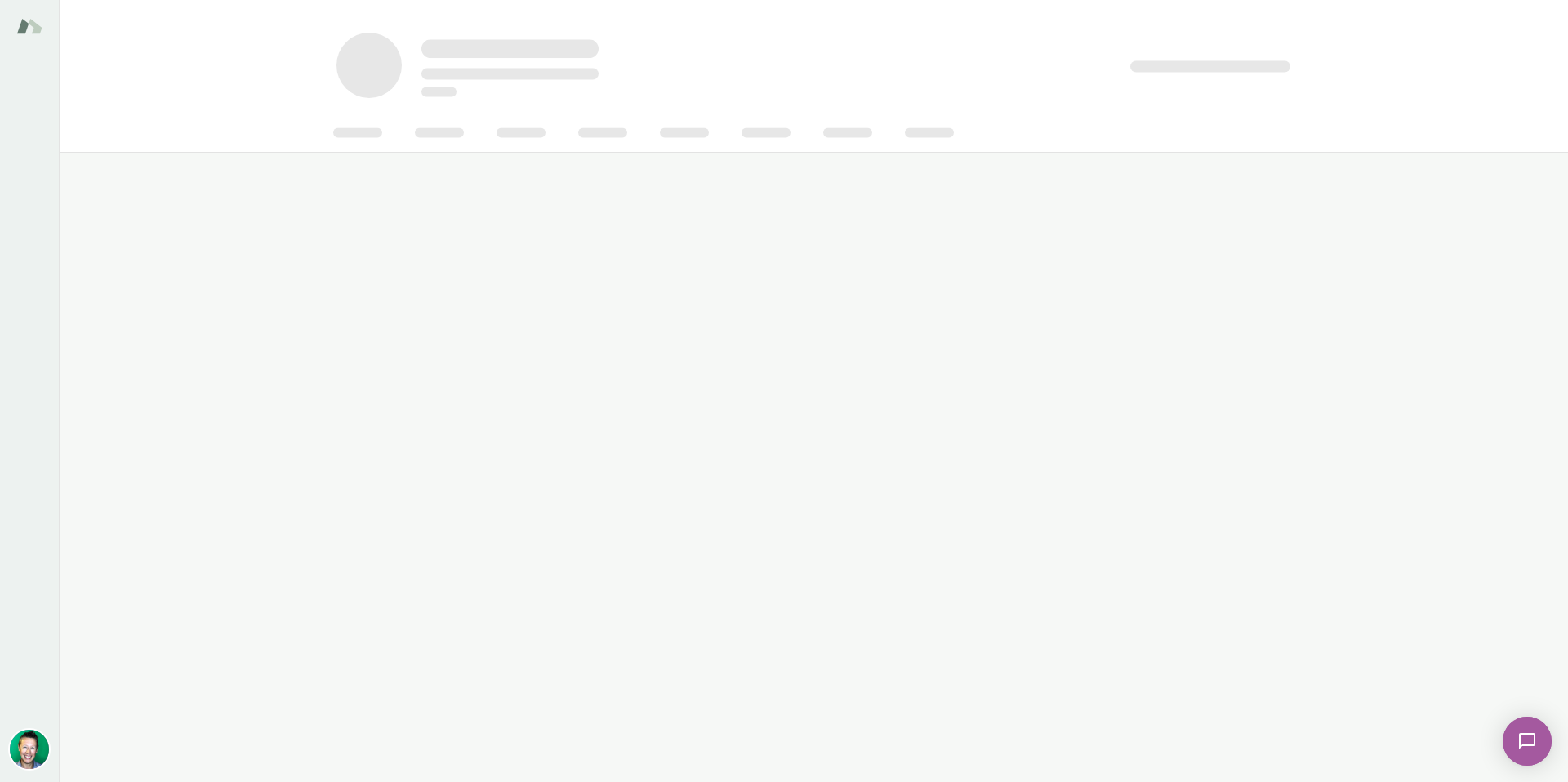 scroll, scrollTop: 0, scrollLeft: 0, axis: both 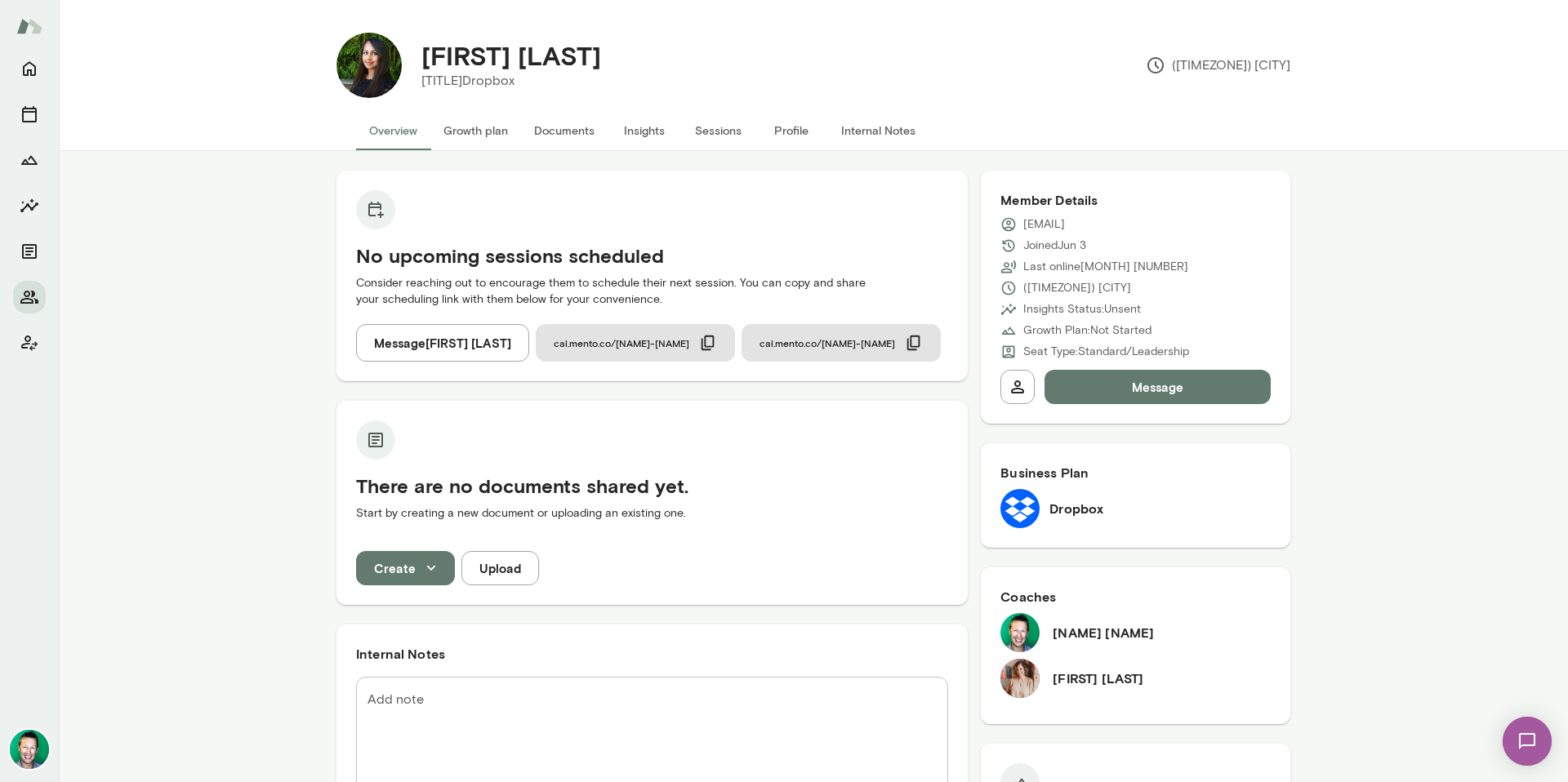 click on "Sessions" at bounding box center (718, 131) 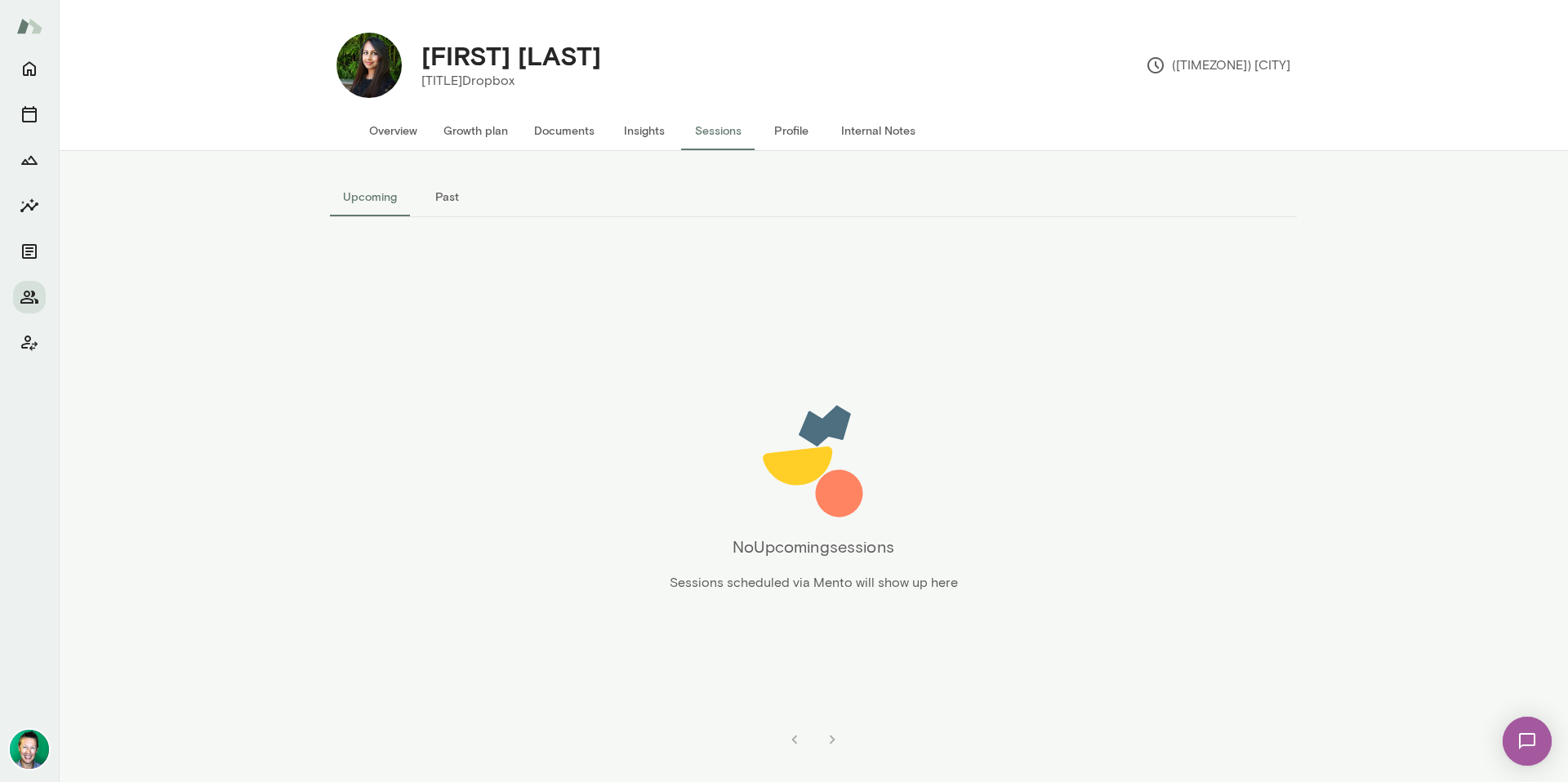 click on "Overview" at bounding box center (393, 131) 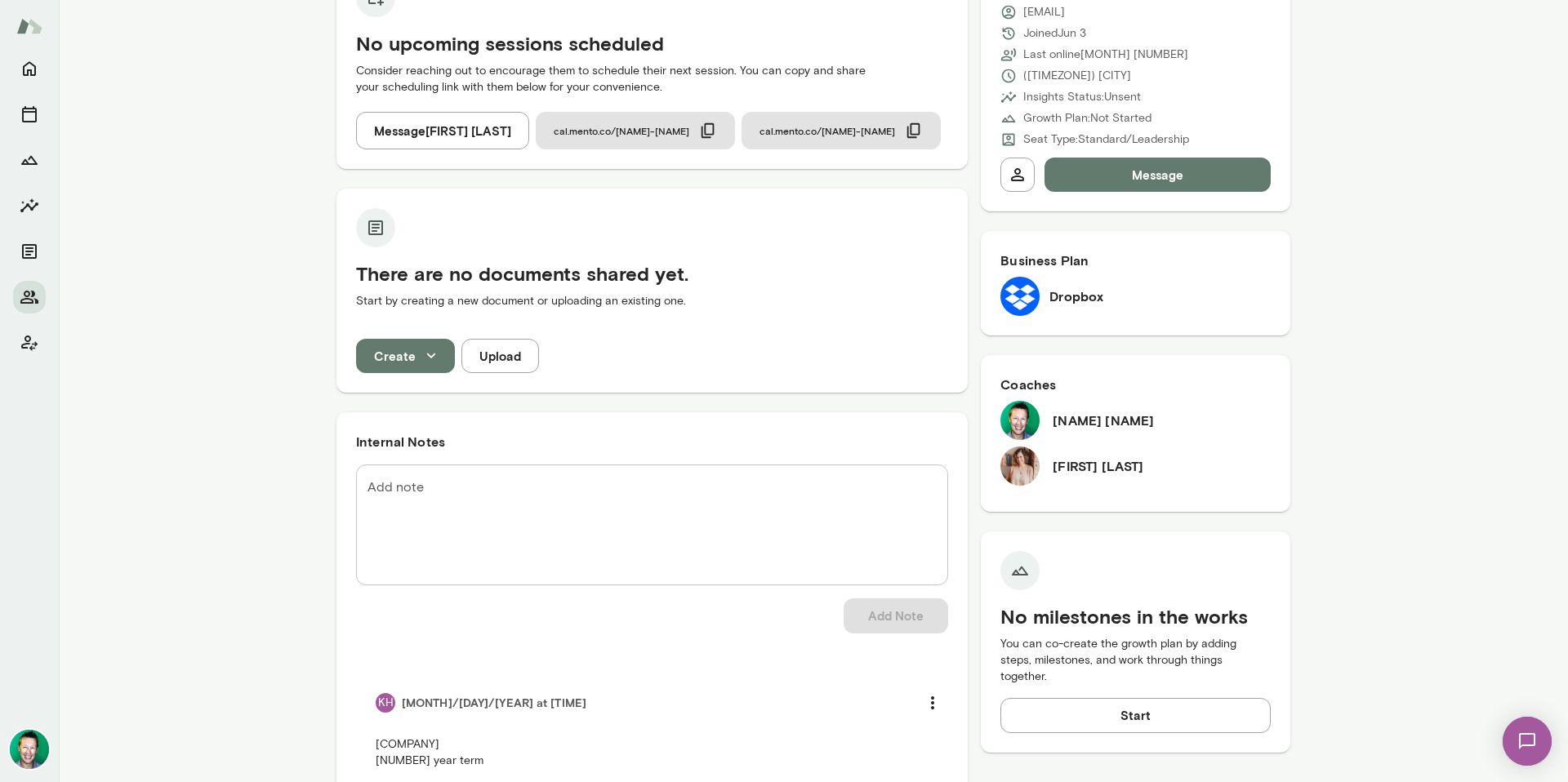 scroll, scrollTop: 58, scrollLeft: 0, axis: vertical 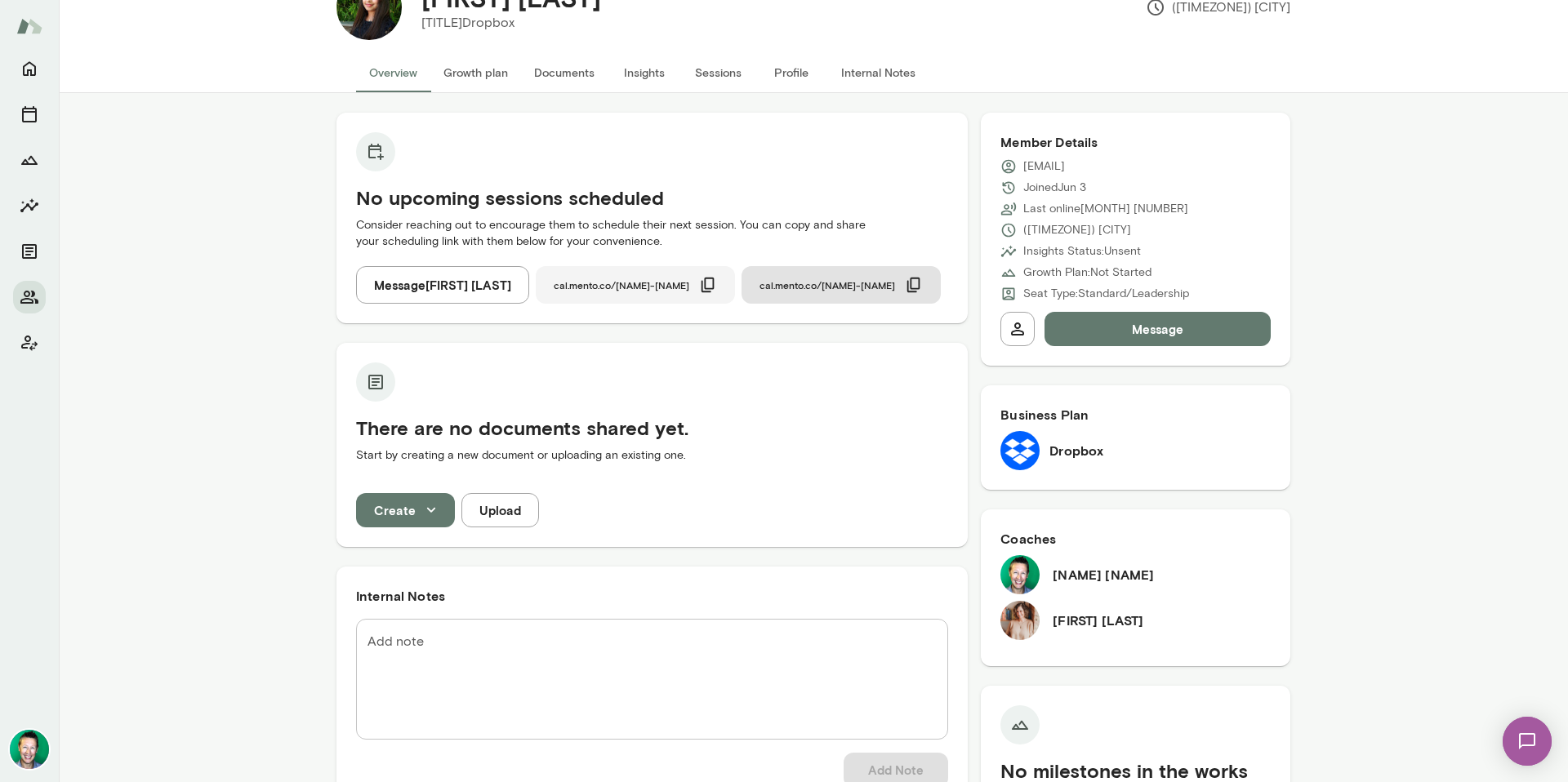 click at bounding box center (708, 285) 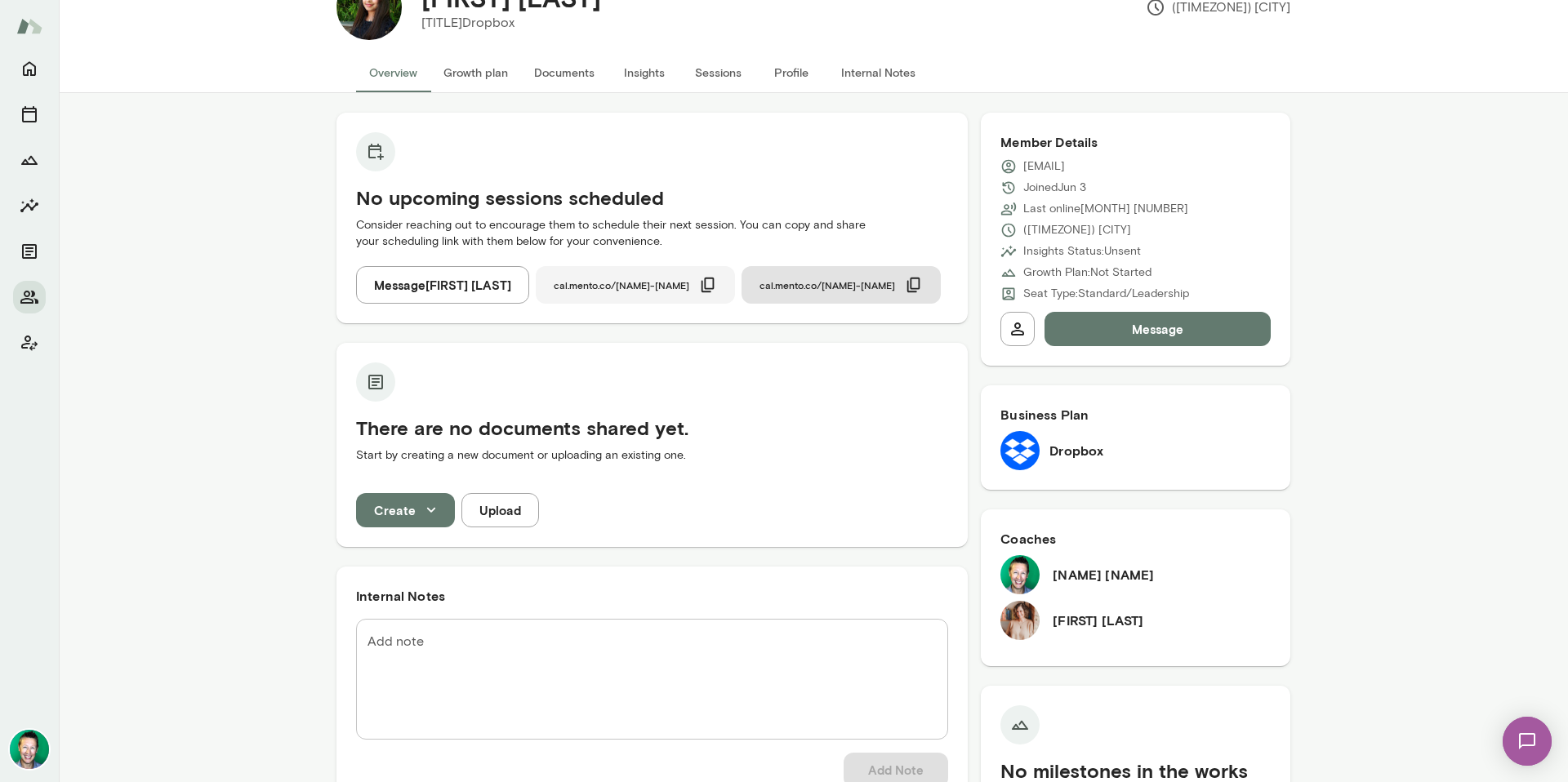 click on "cal.mento.co/brian-lawrence" at bounding box center [621, 285] 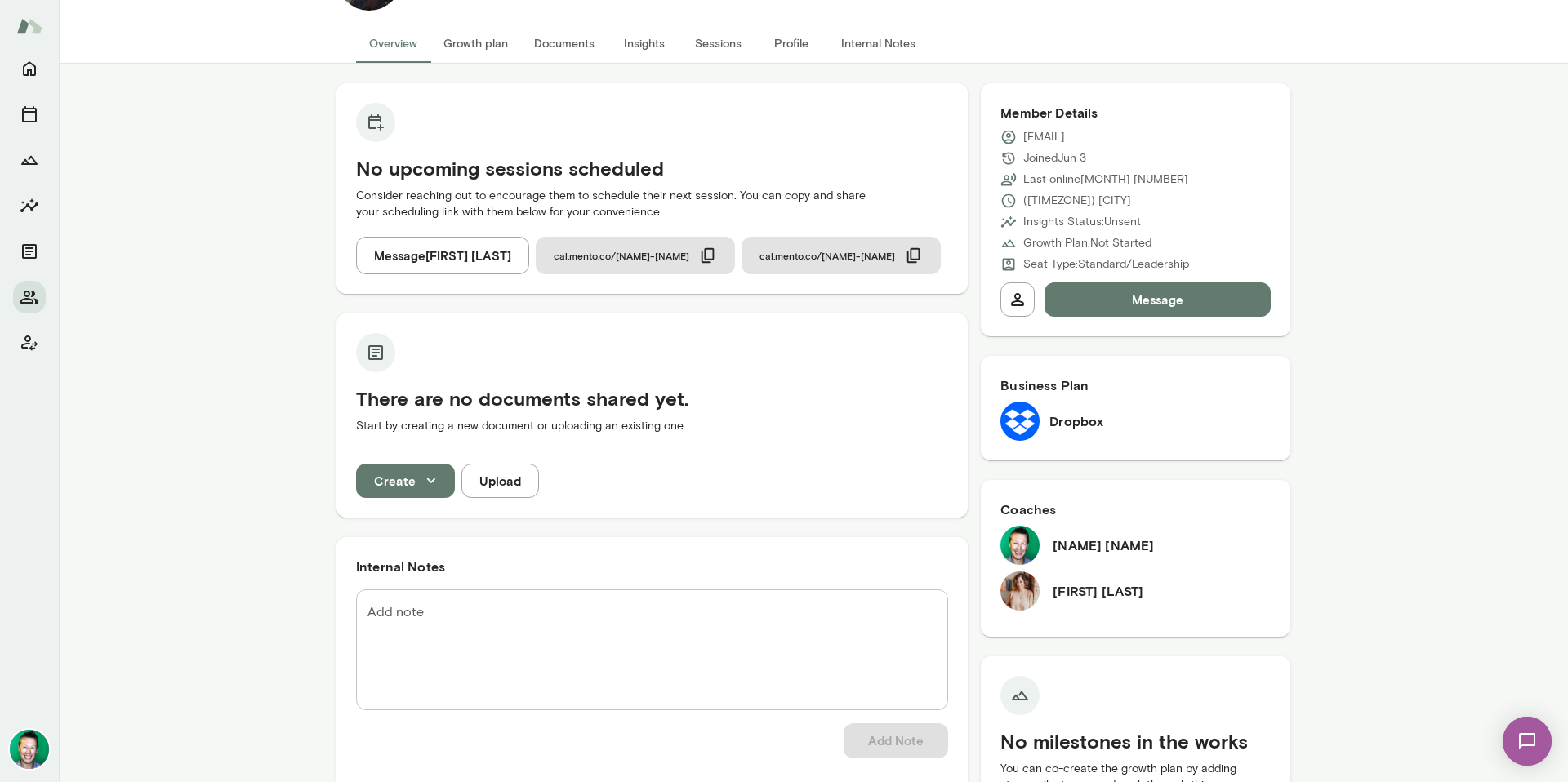 scroll, scrollTop: 0, scrollLeft: 0, axis: both 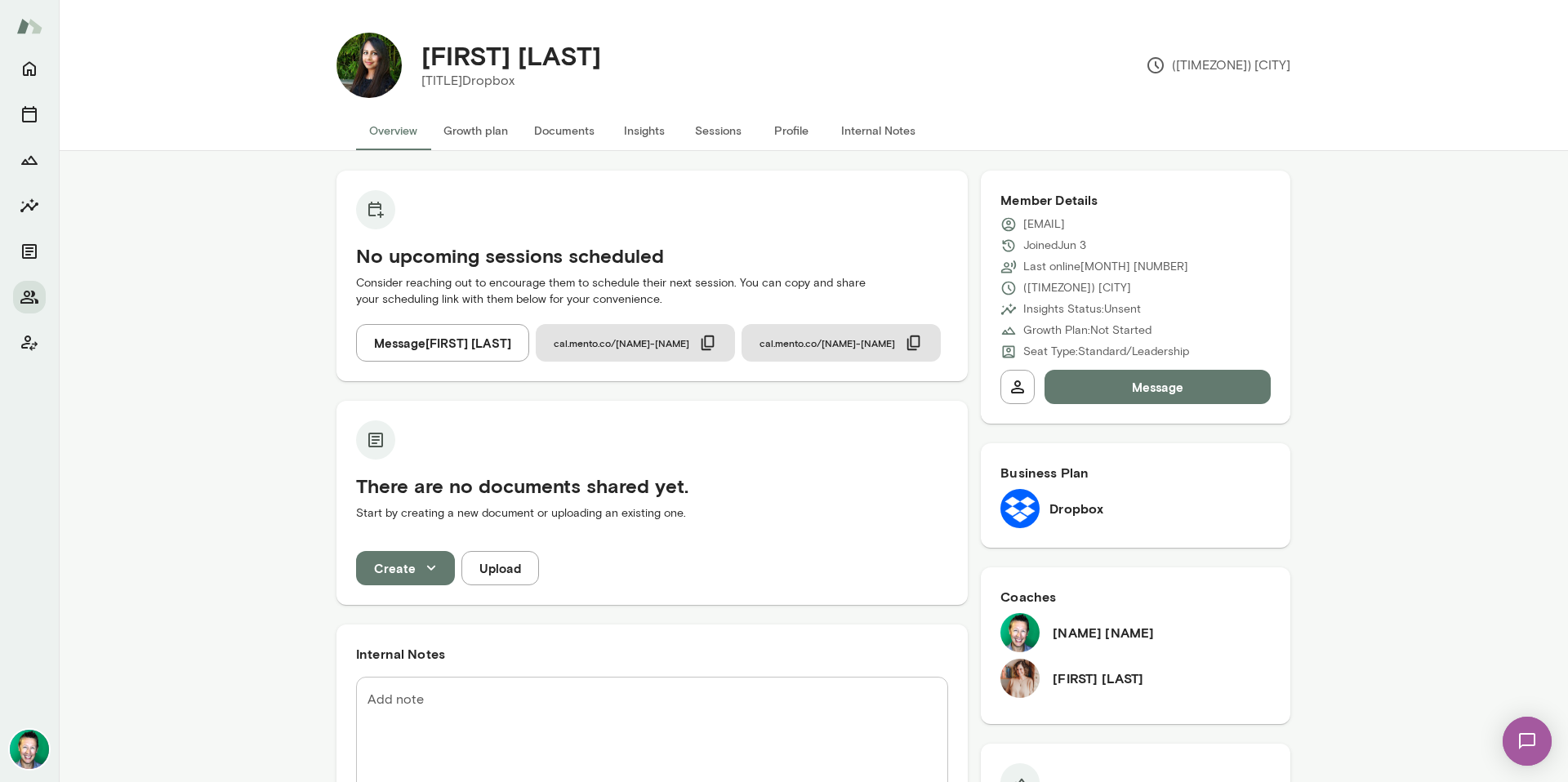drag, startPoint x: 1231, startPoint y: 227, endPoint x: 1015, endPoint y: 228, distance: 216.0023 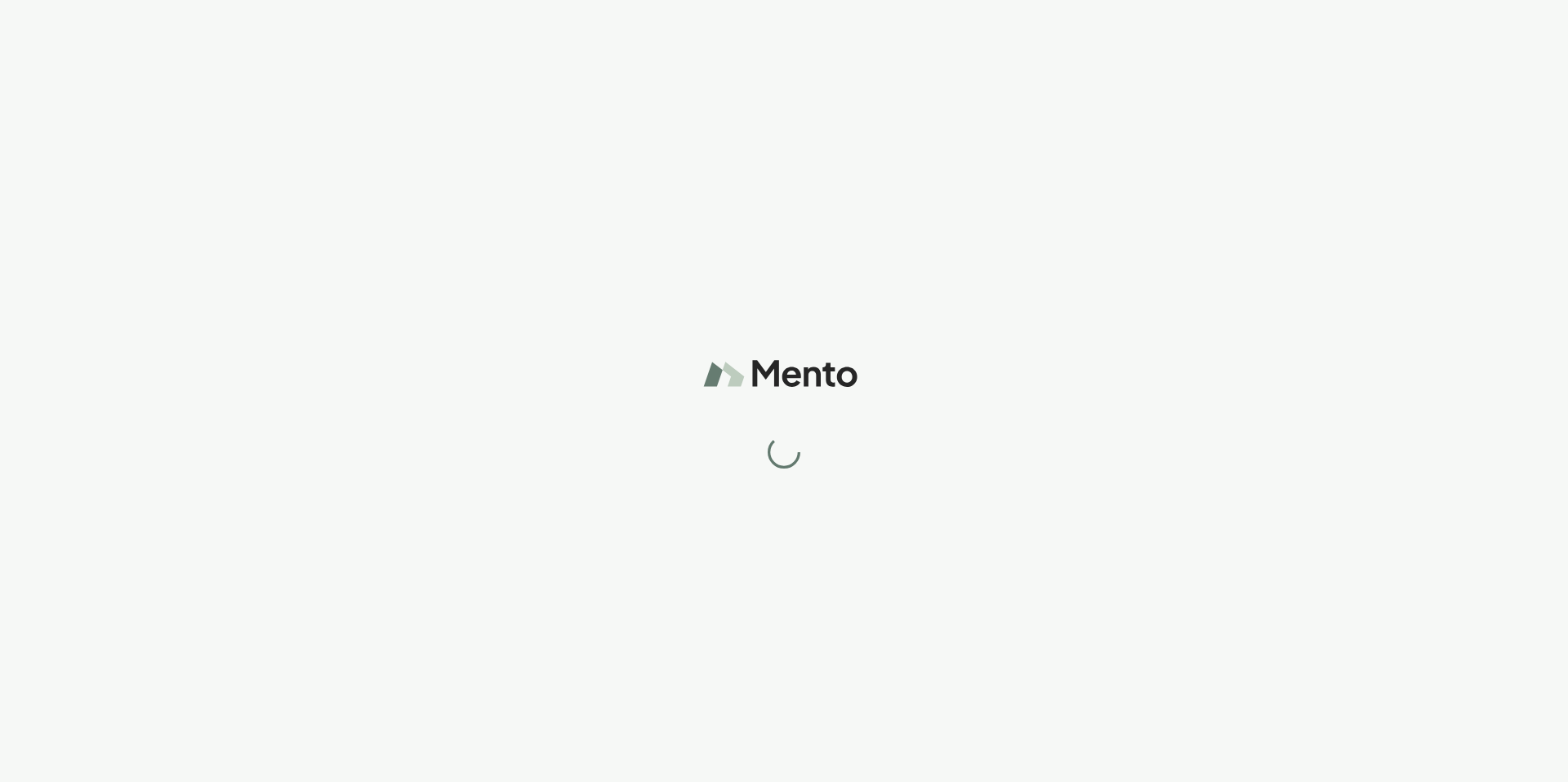 scroll, scrollTop: 0, scrollLeft: 0, axis: both 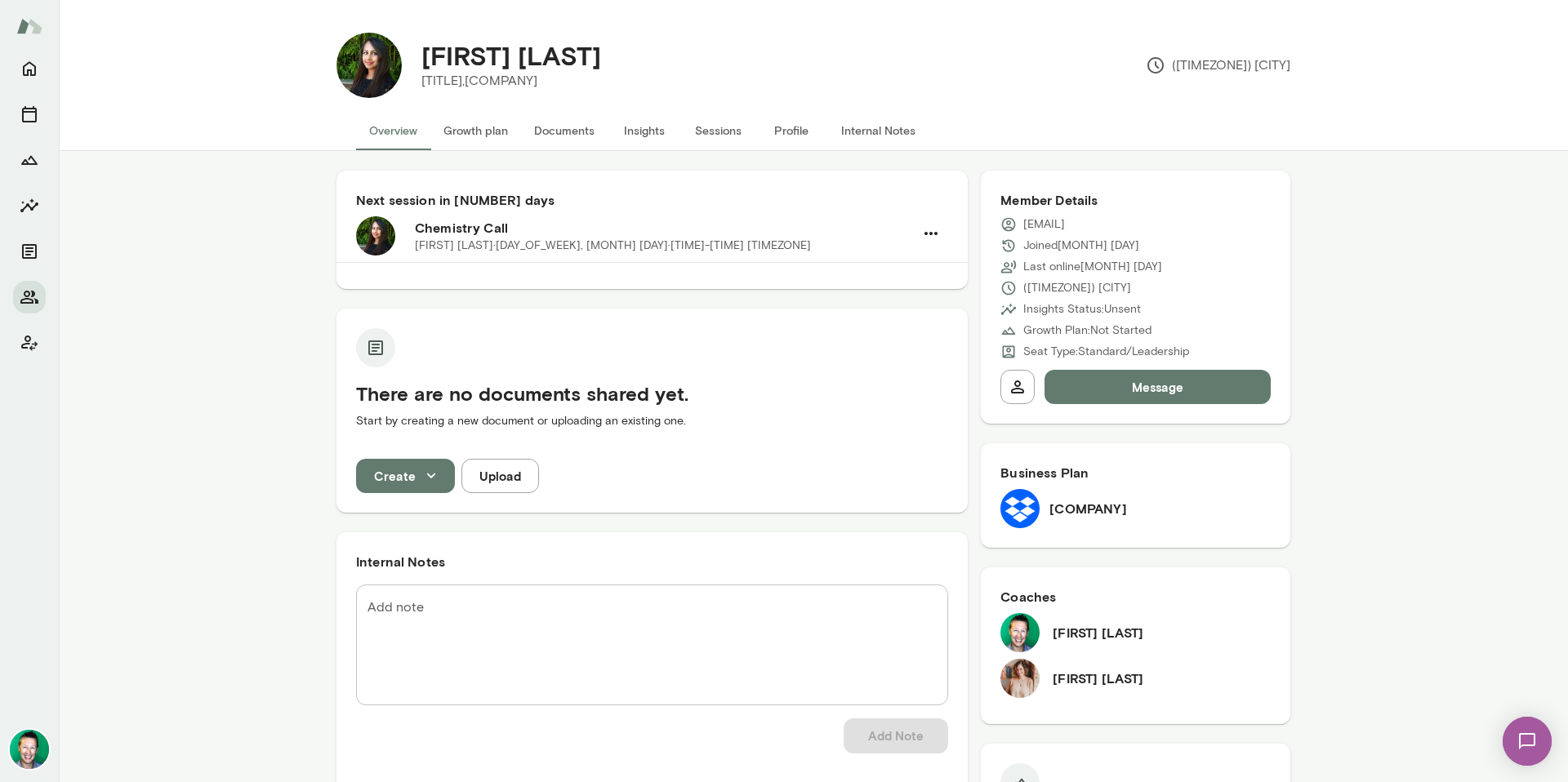click on "Overview" at bounding box center [393, 131] 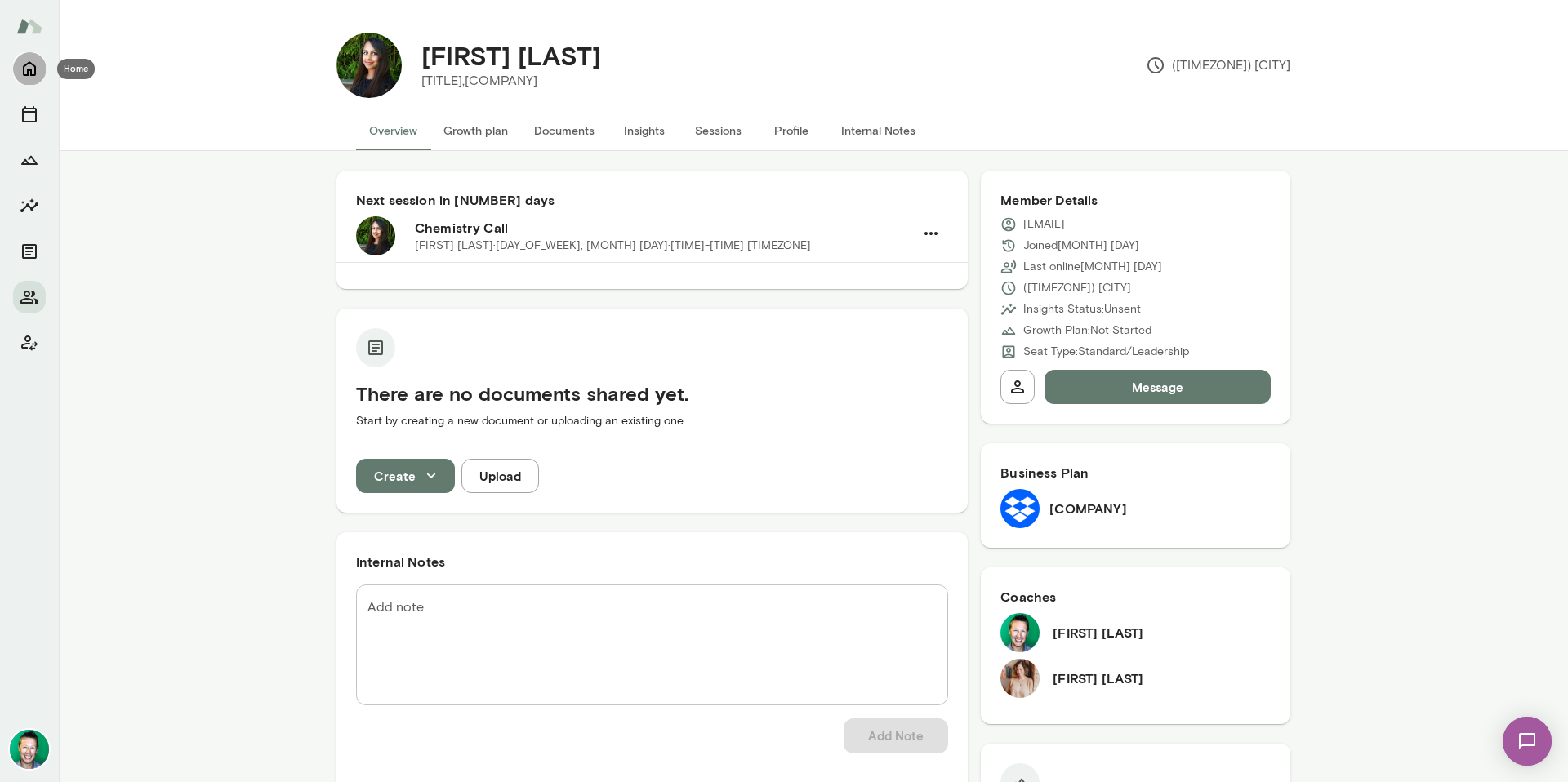 click at bounding box center [29, 69] 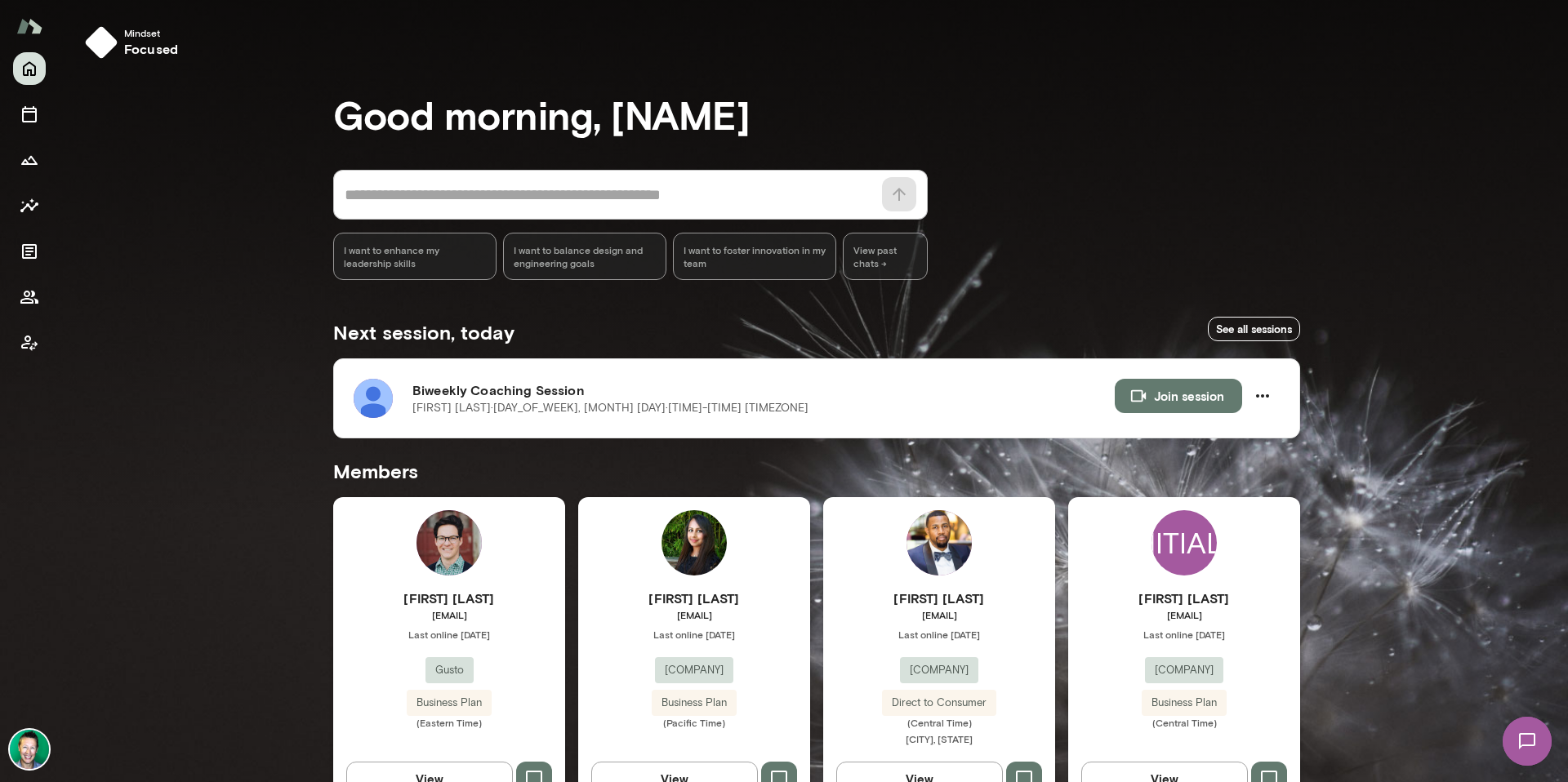 drag, startPoint x: 1071, startPoint y: 321, endPoint x: 1203, endPoint y: 291, distance: 135.36617 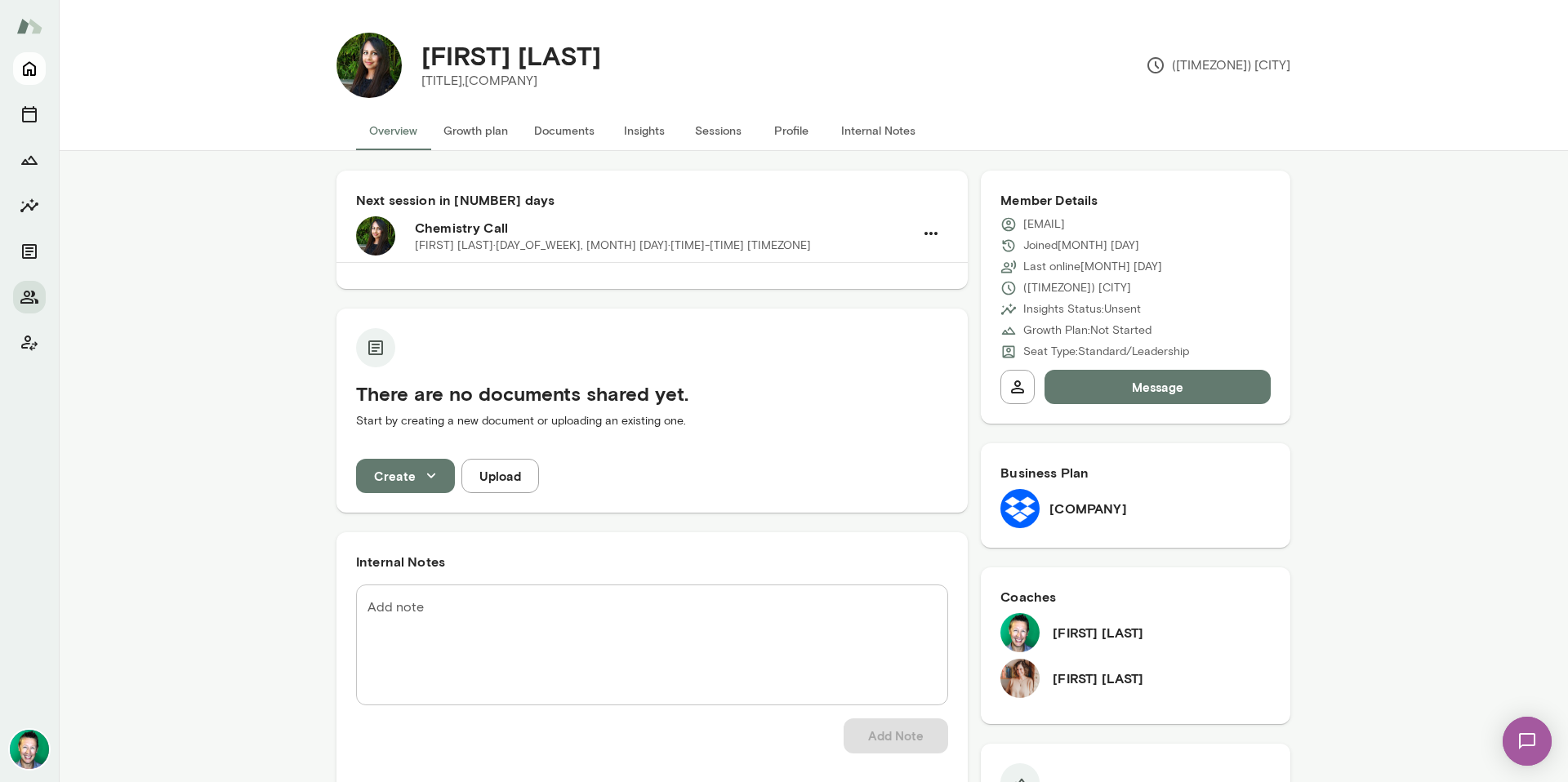 click at bounding box center (29, 69) 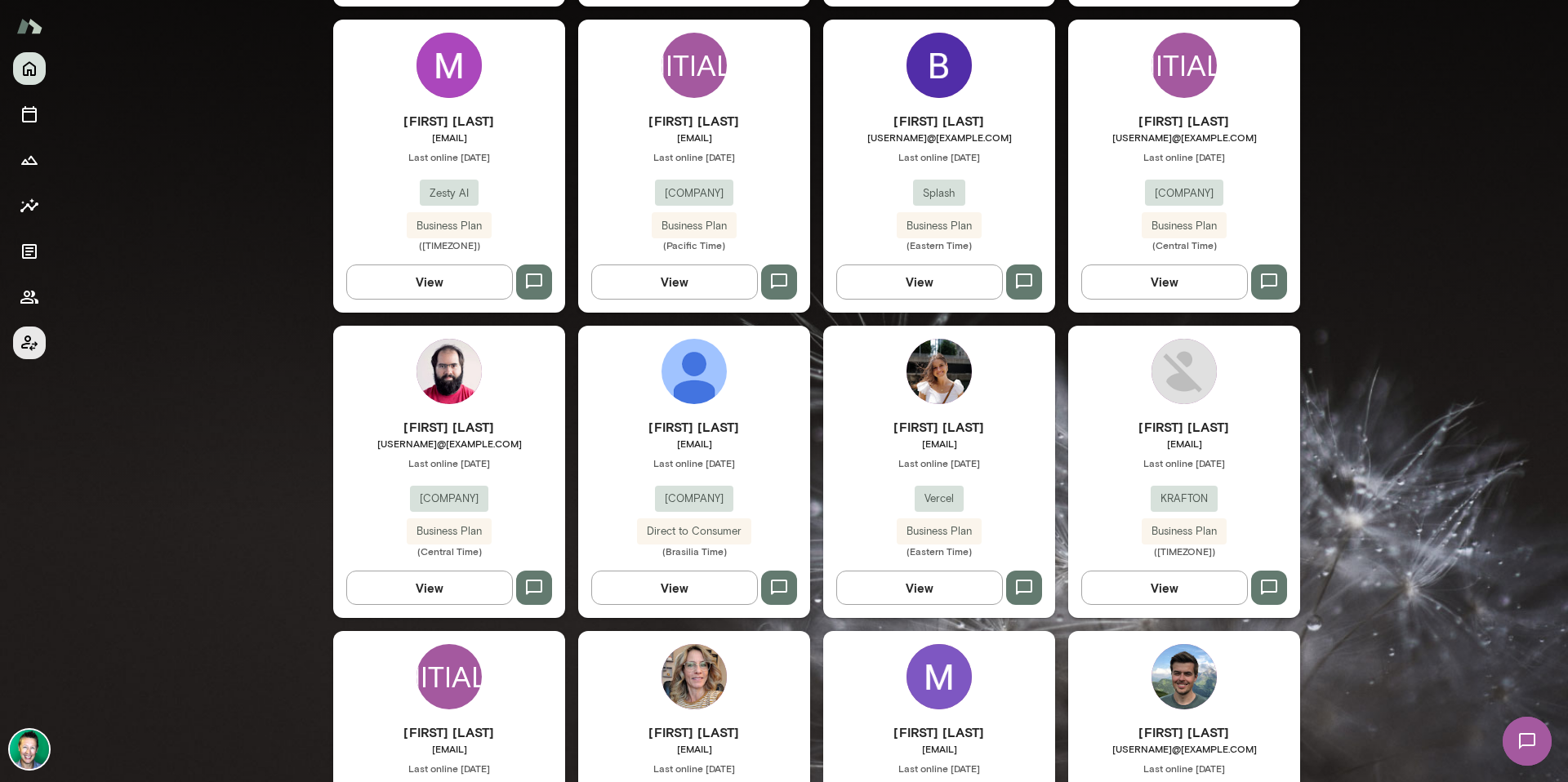 scroll, scrollTop: 811, scrollLeft: 0, axis: vertical 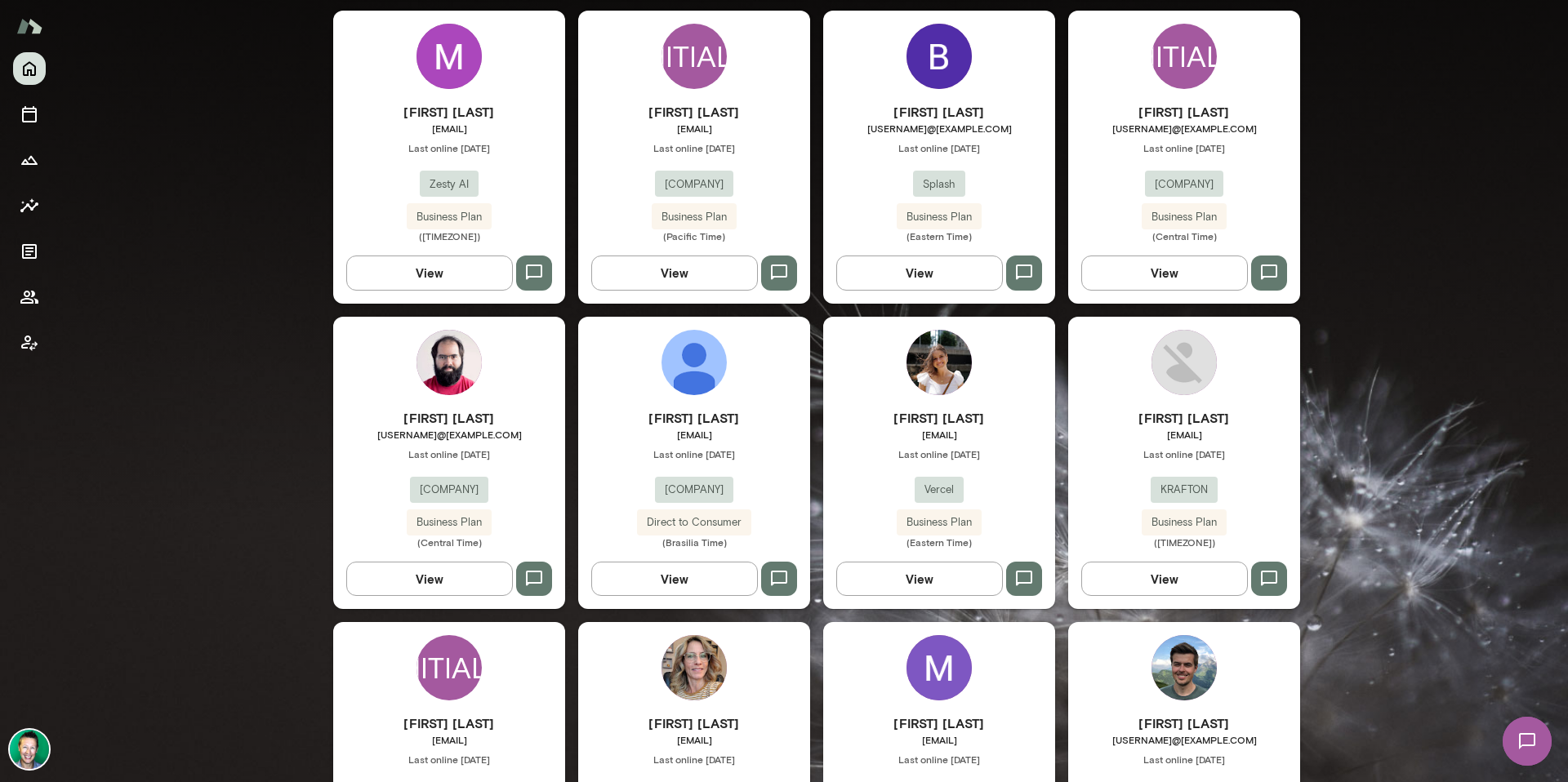 click on "View" at bounding box center [675, 579] 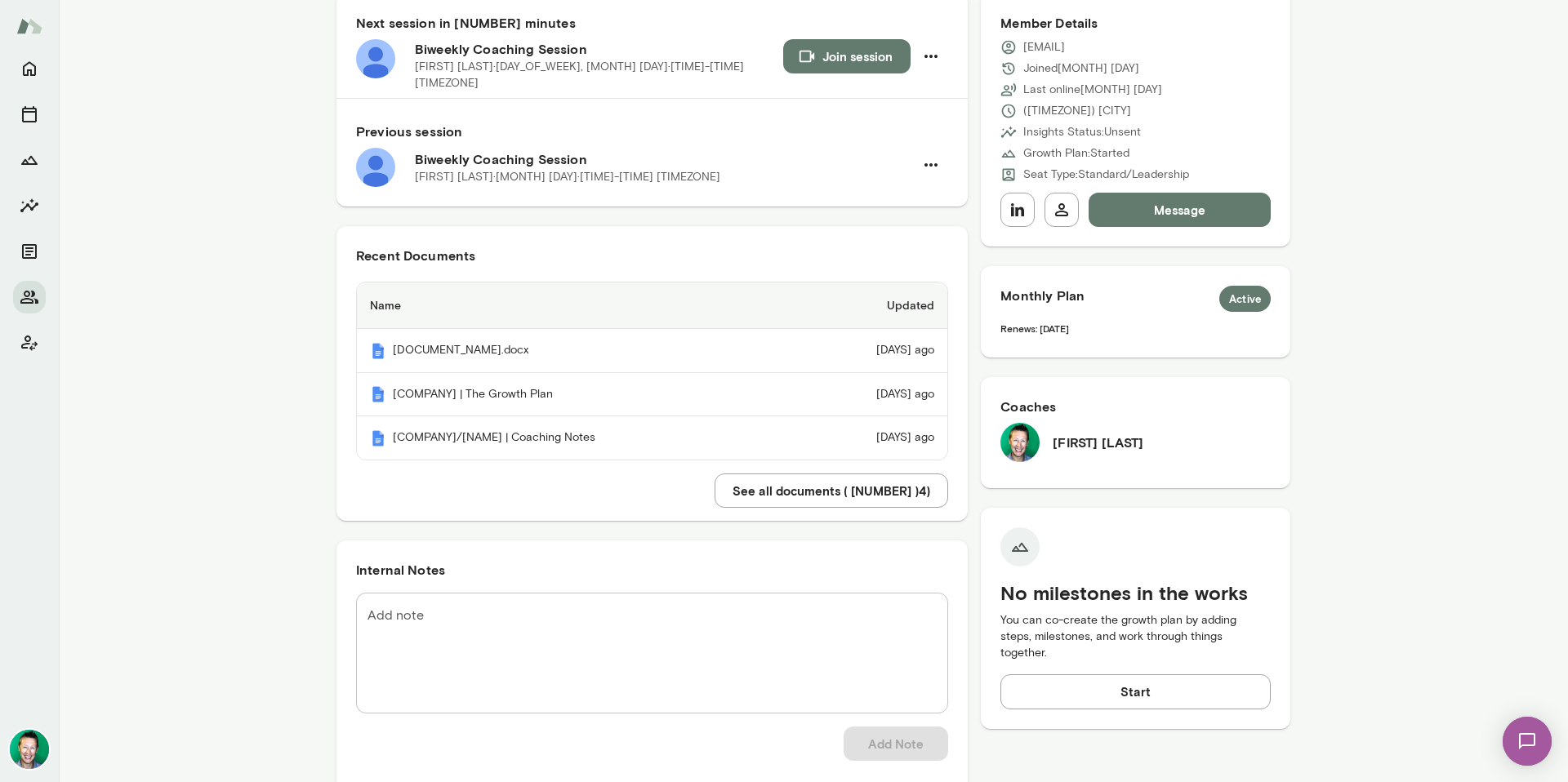 scroll, scrollTop: 0, scrollLeft: 0, axis: both 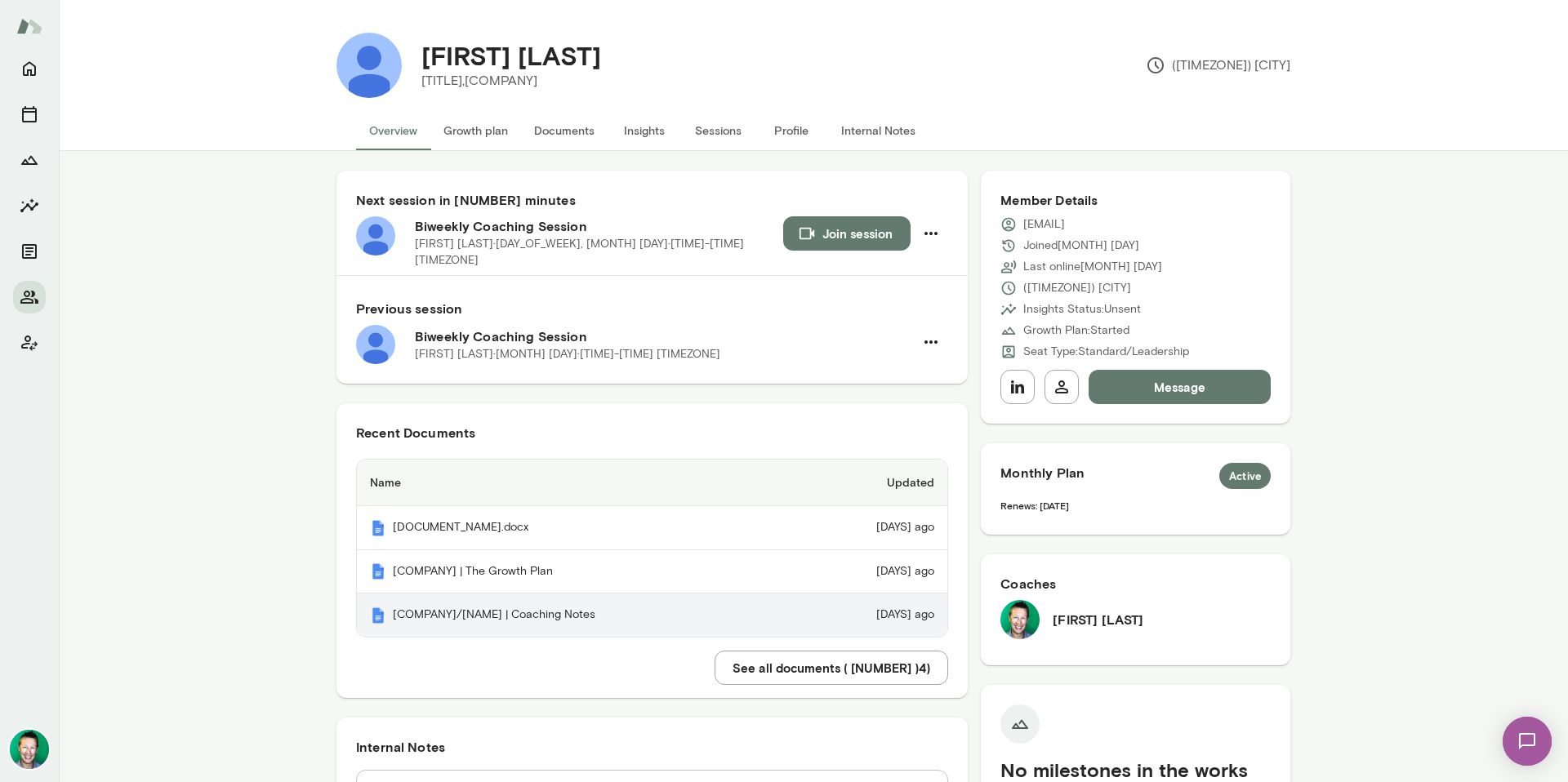 click on "[COMPANY]/[NAME] | Coaching Notes" at bounding box center (578, 528) 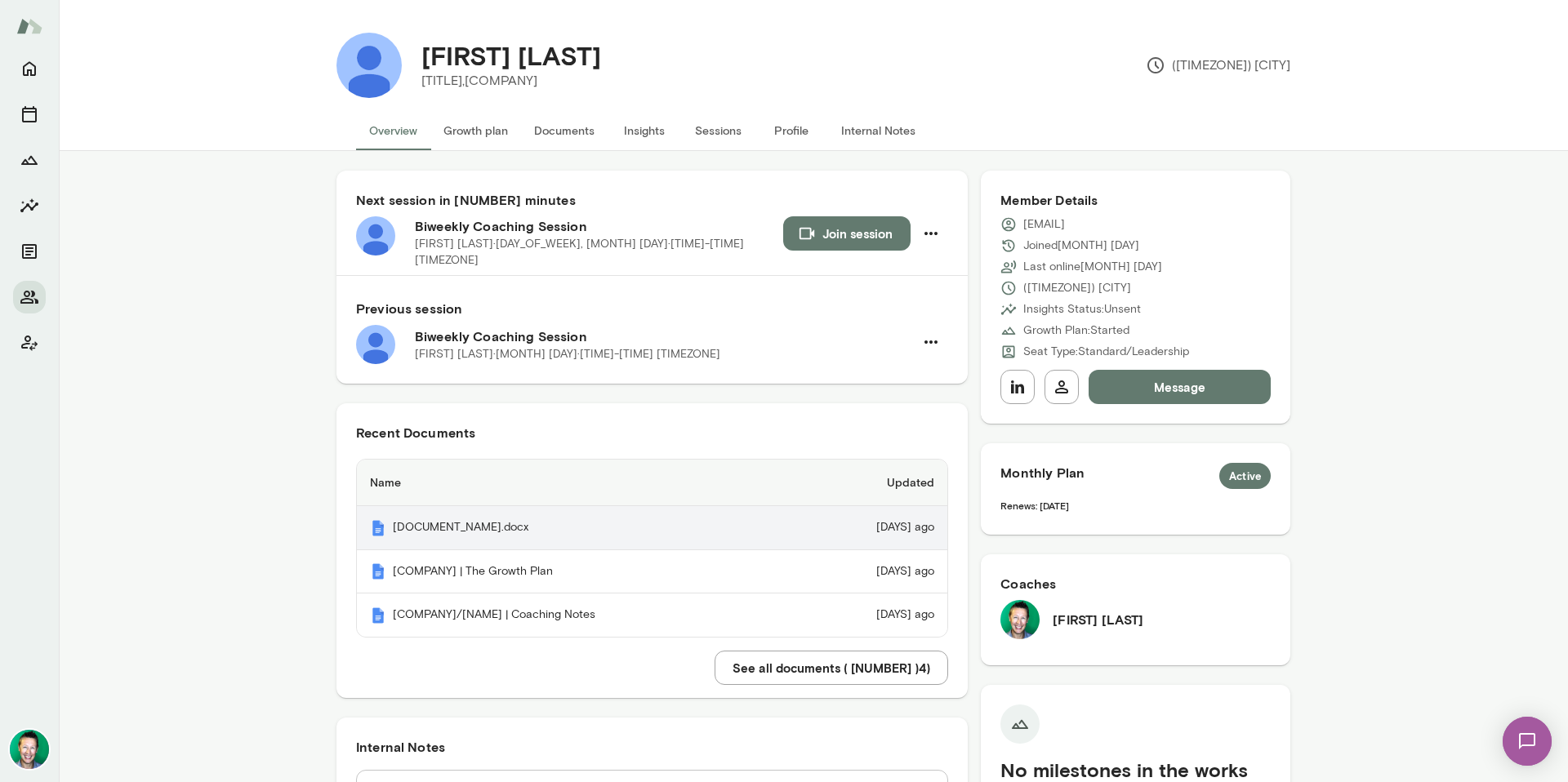 click on "[DOCUMENT_NAME].docx" at bounding box center (578, 528) 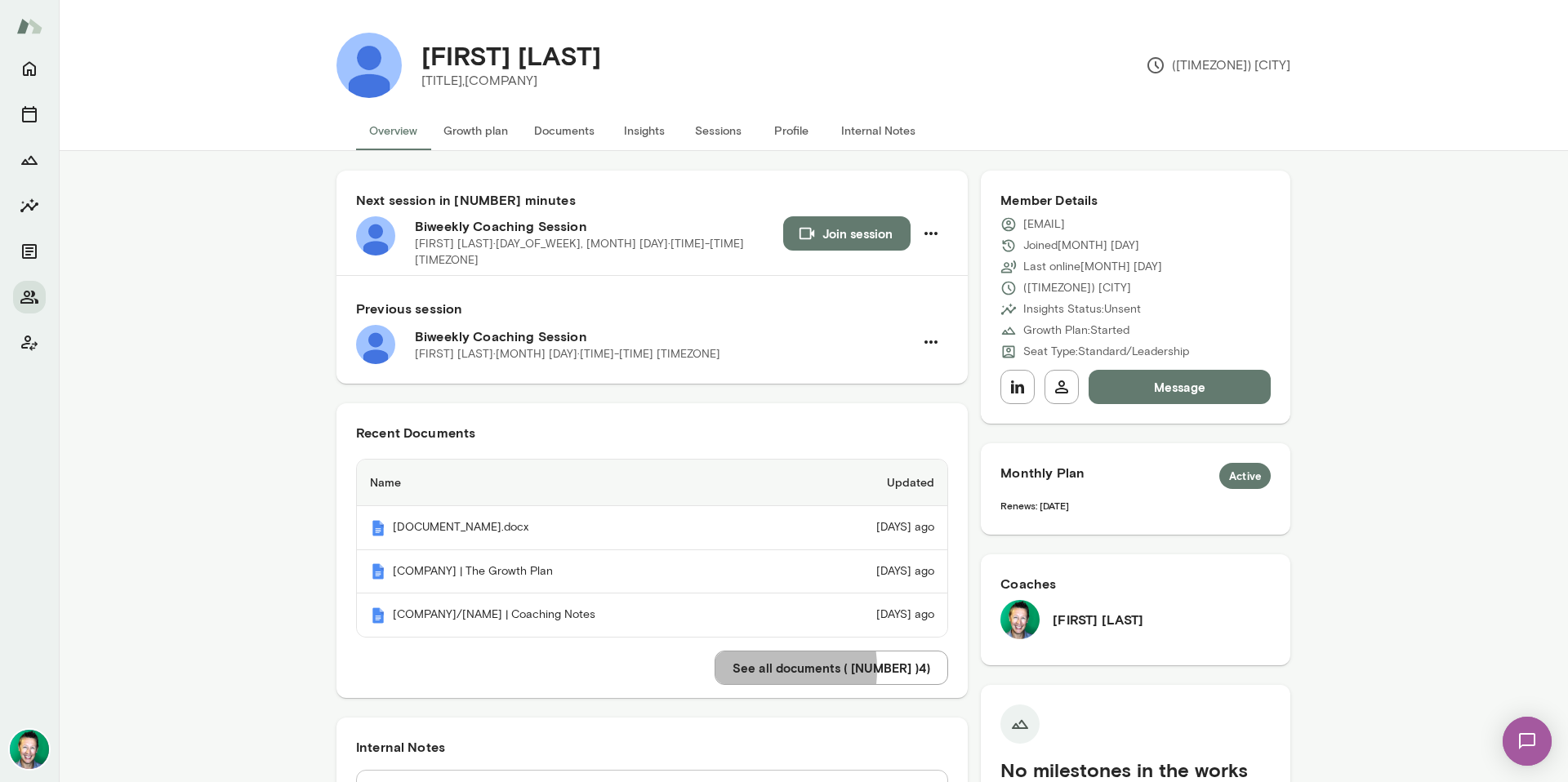 click on "See all documents ( 4 )" at bounding box center [831, 668] 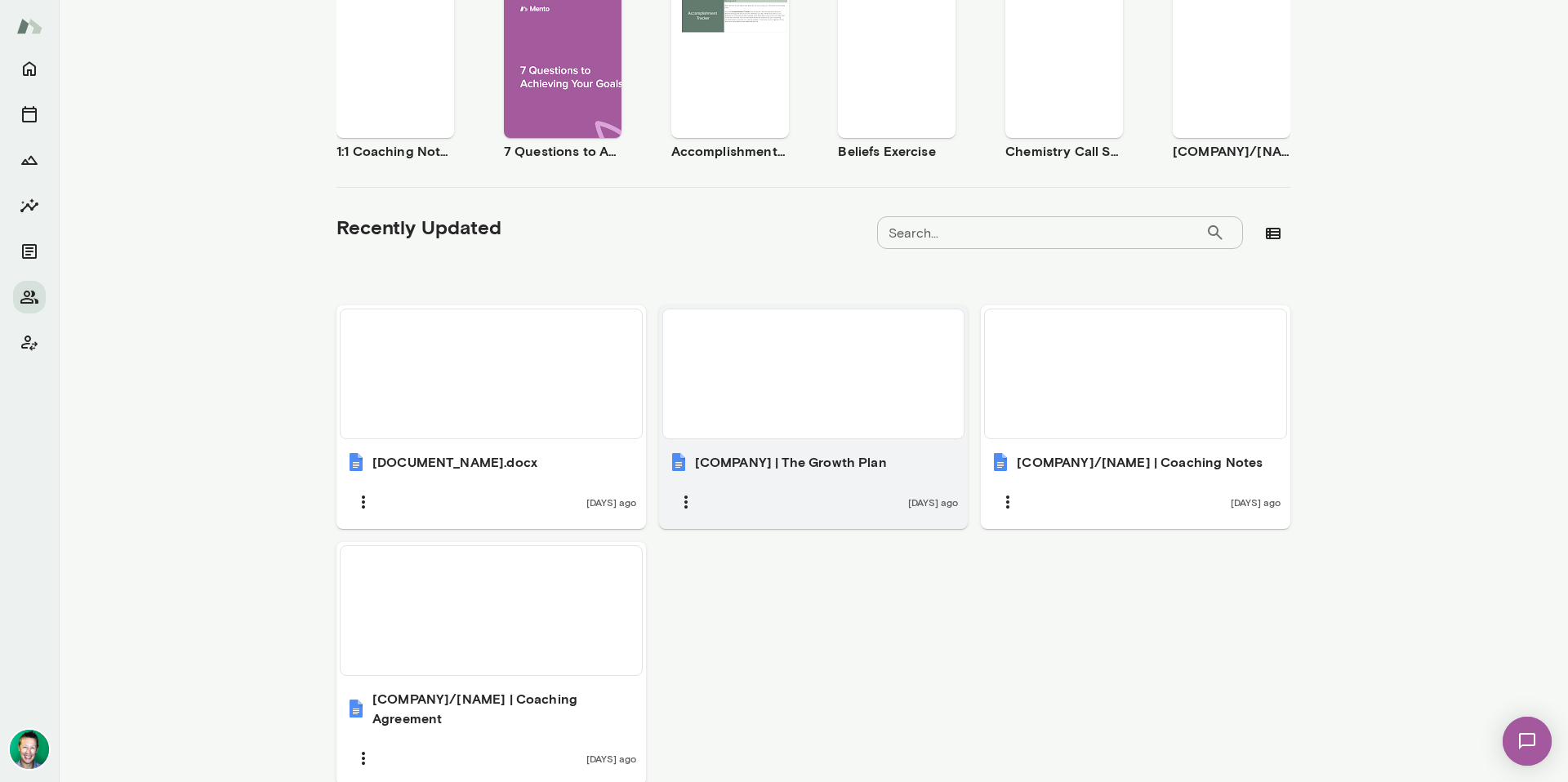 scroll, scrollTop: 349, scrollLeft: 0, axis: vertical 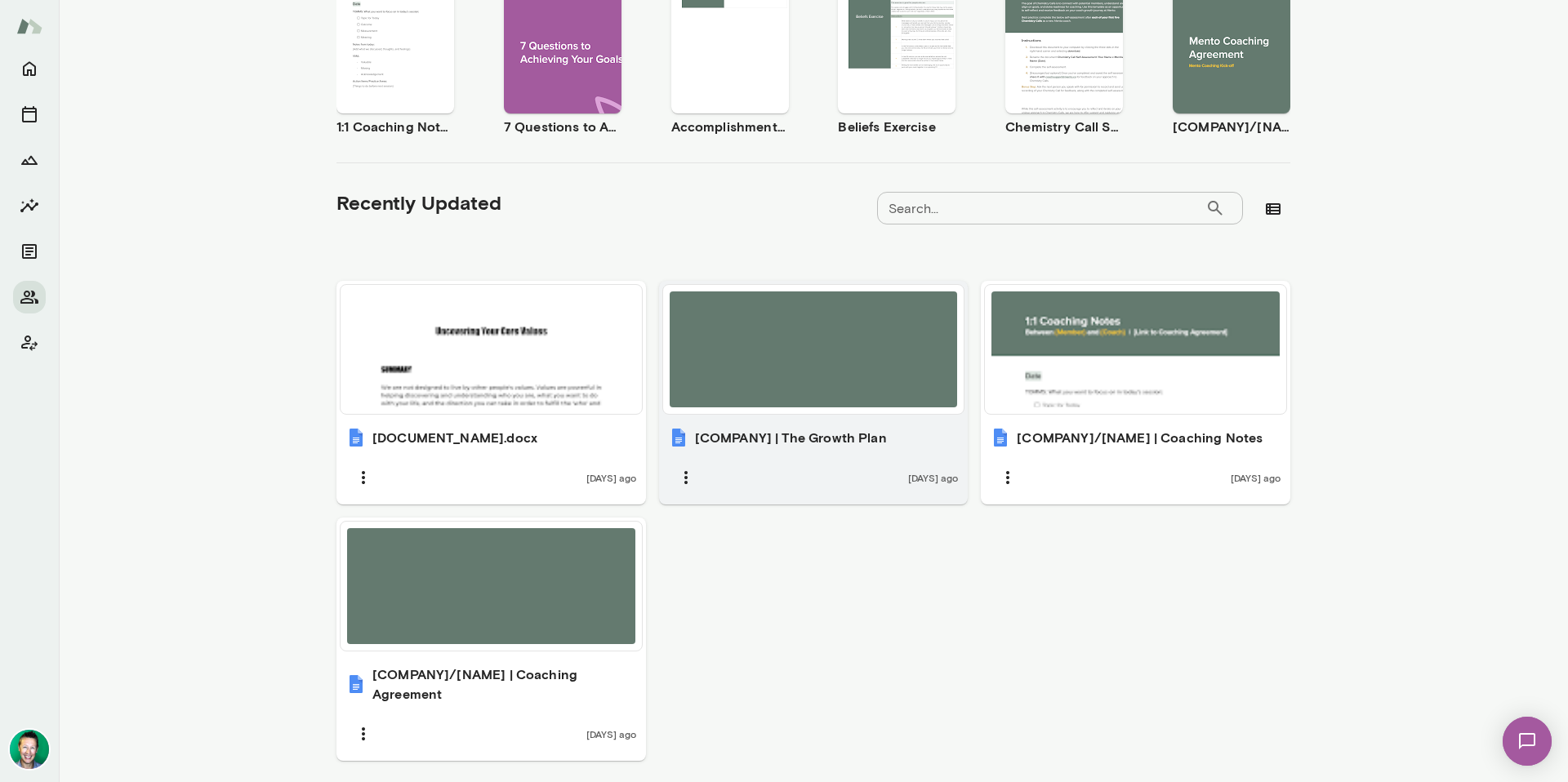 click at bounding box center (491, 349) 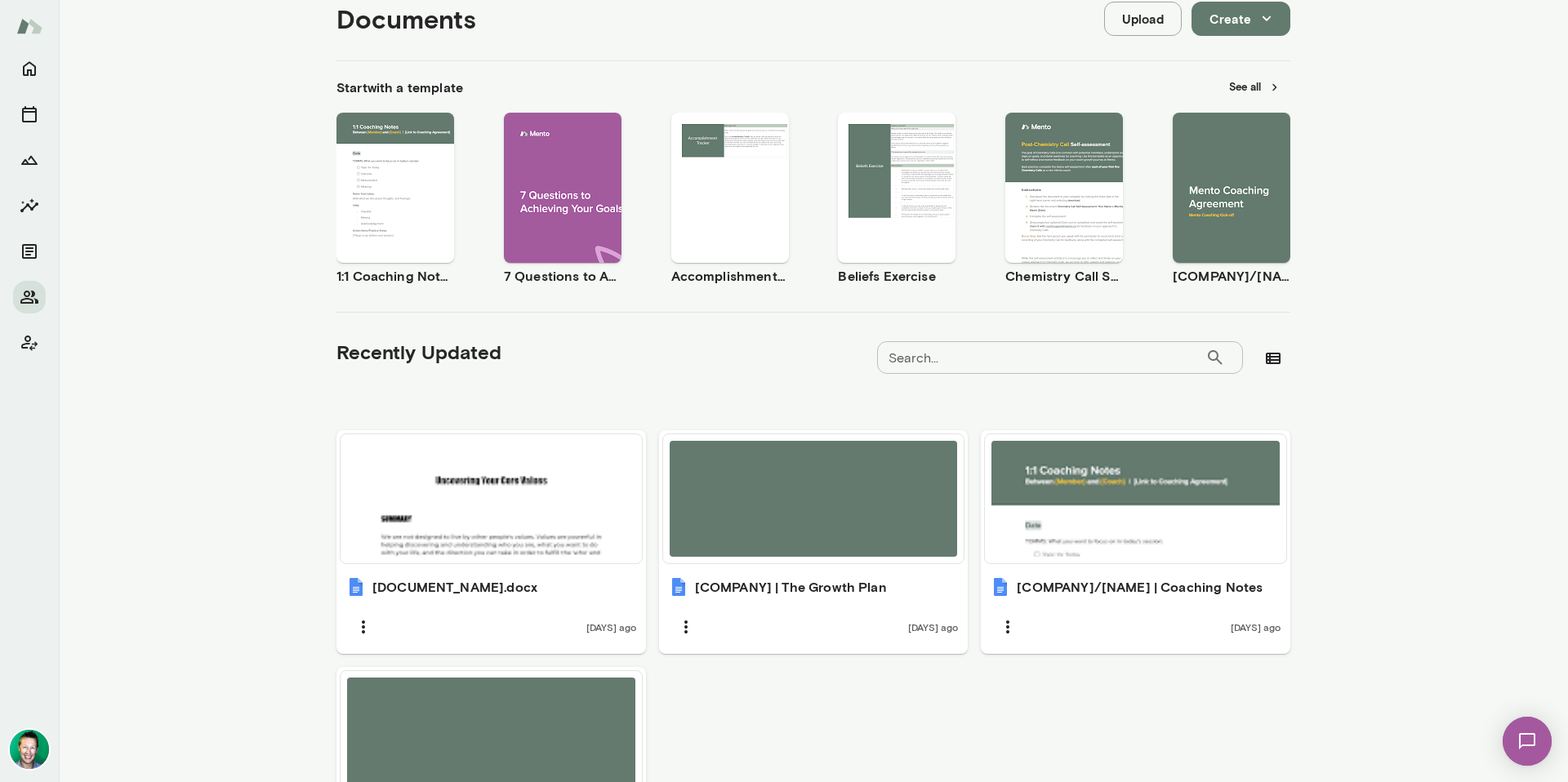 scroll, scrollTop: 0, scrollLeft: 0, axis: both 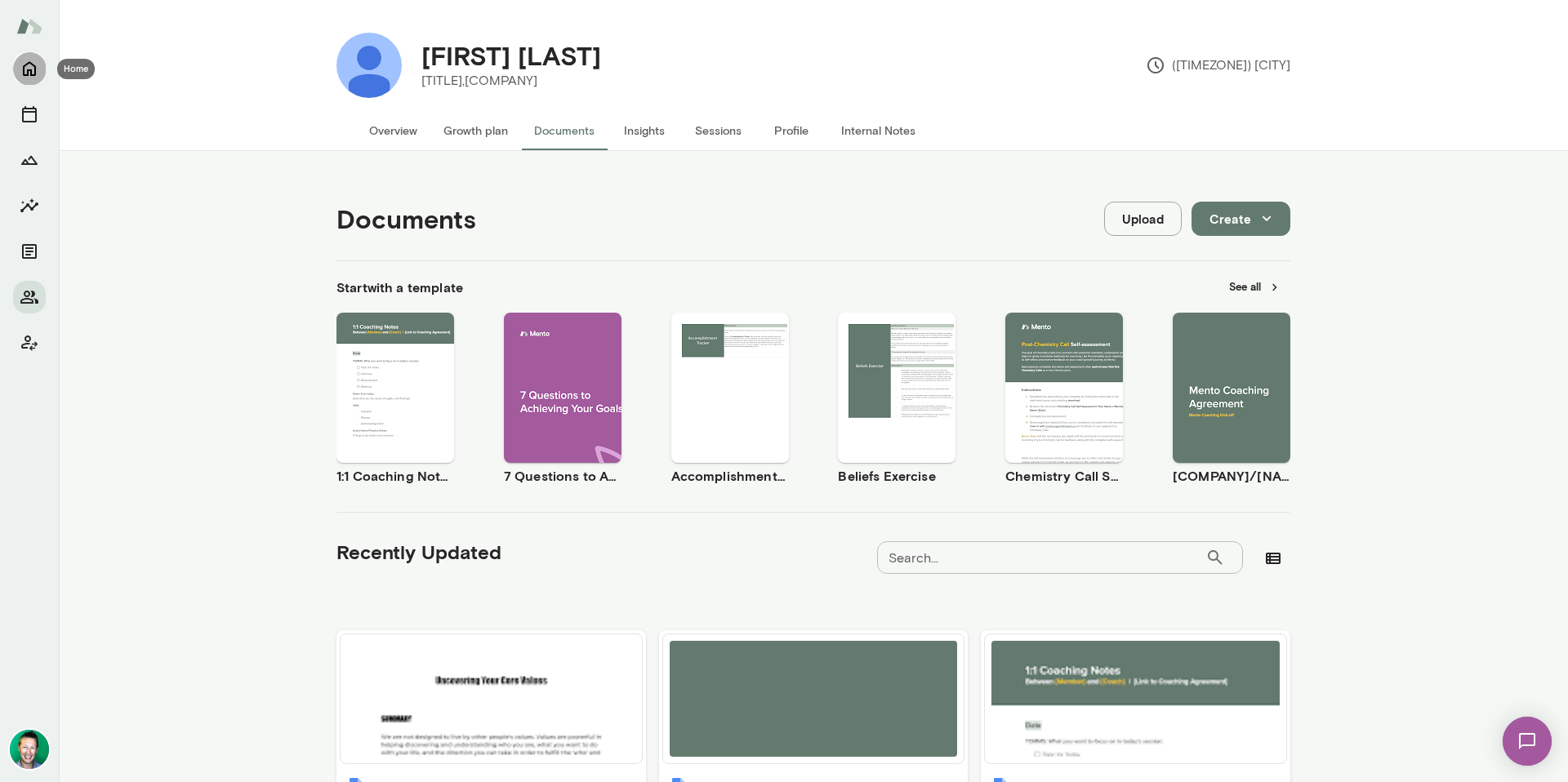 click at bounding box center [29, 69] 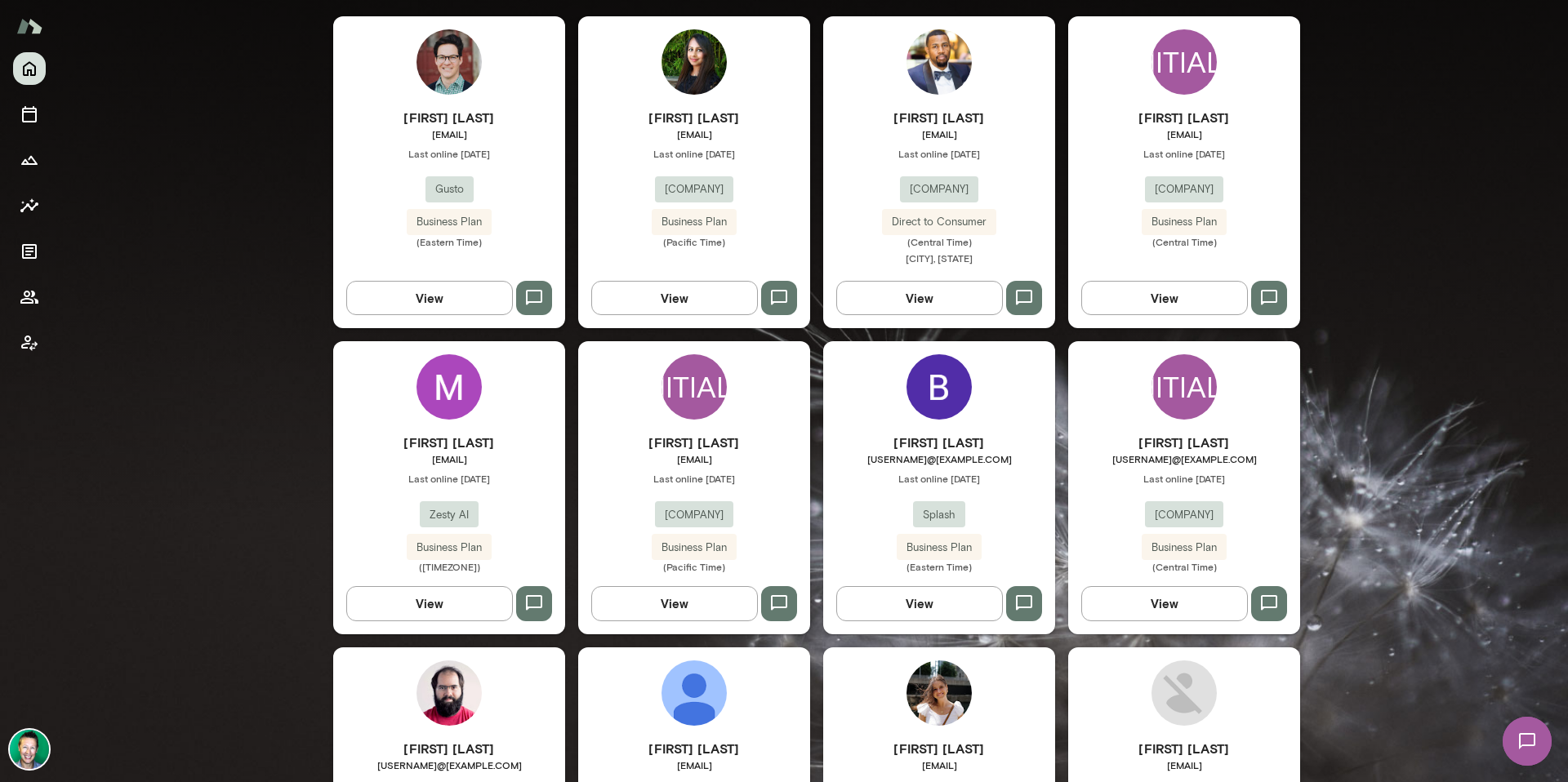 scroll, scrollTop: 480, scrollLeft: 0, axis: vertical 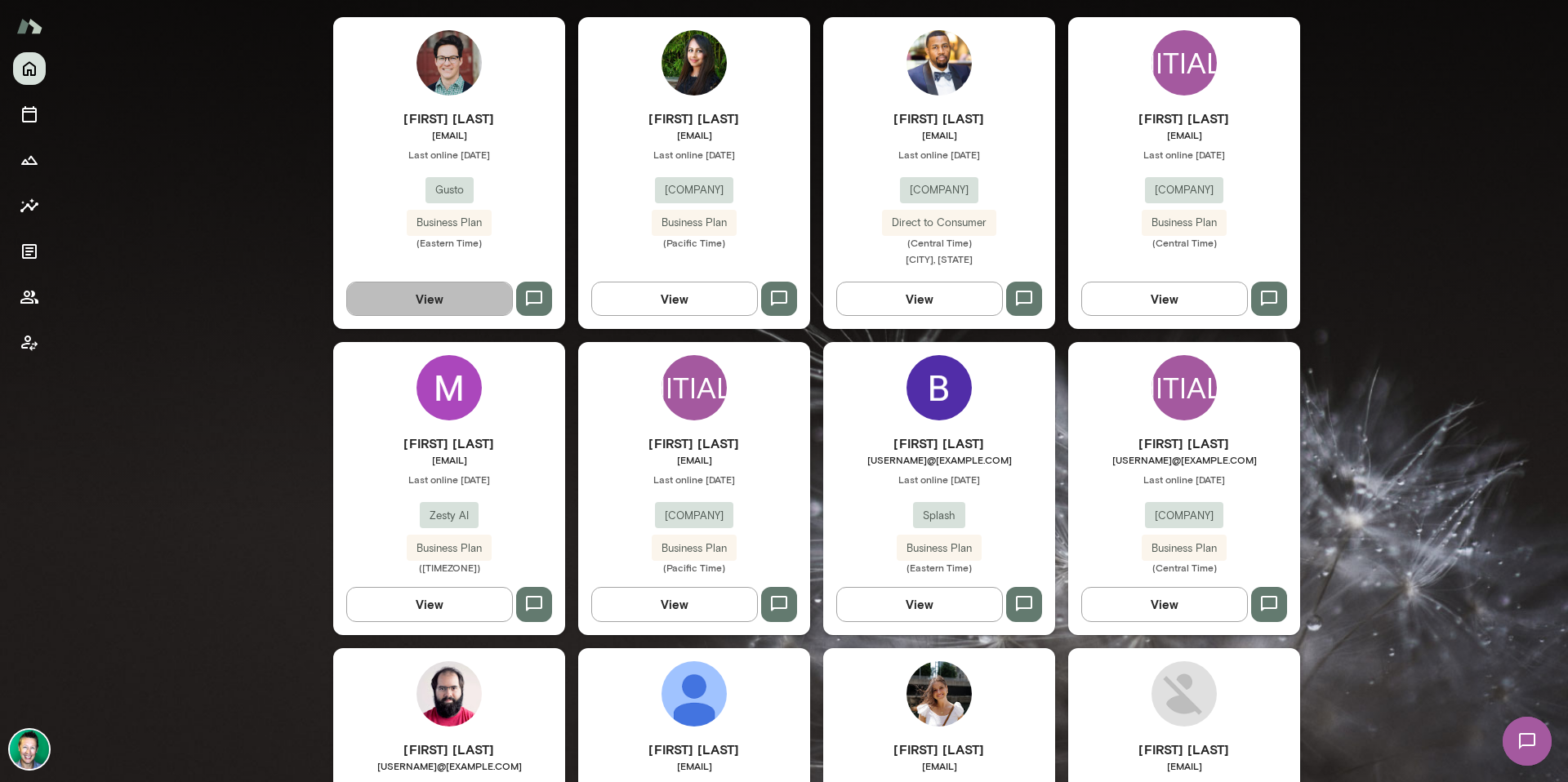 click on "View" at bounding box center (430, 299) 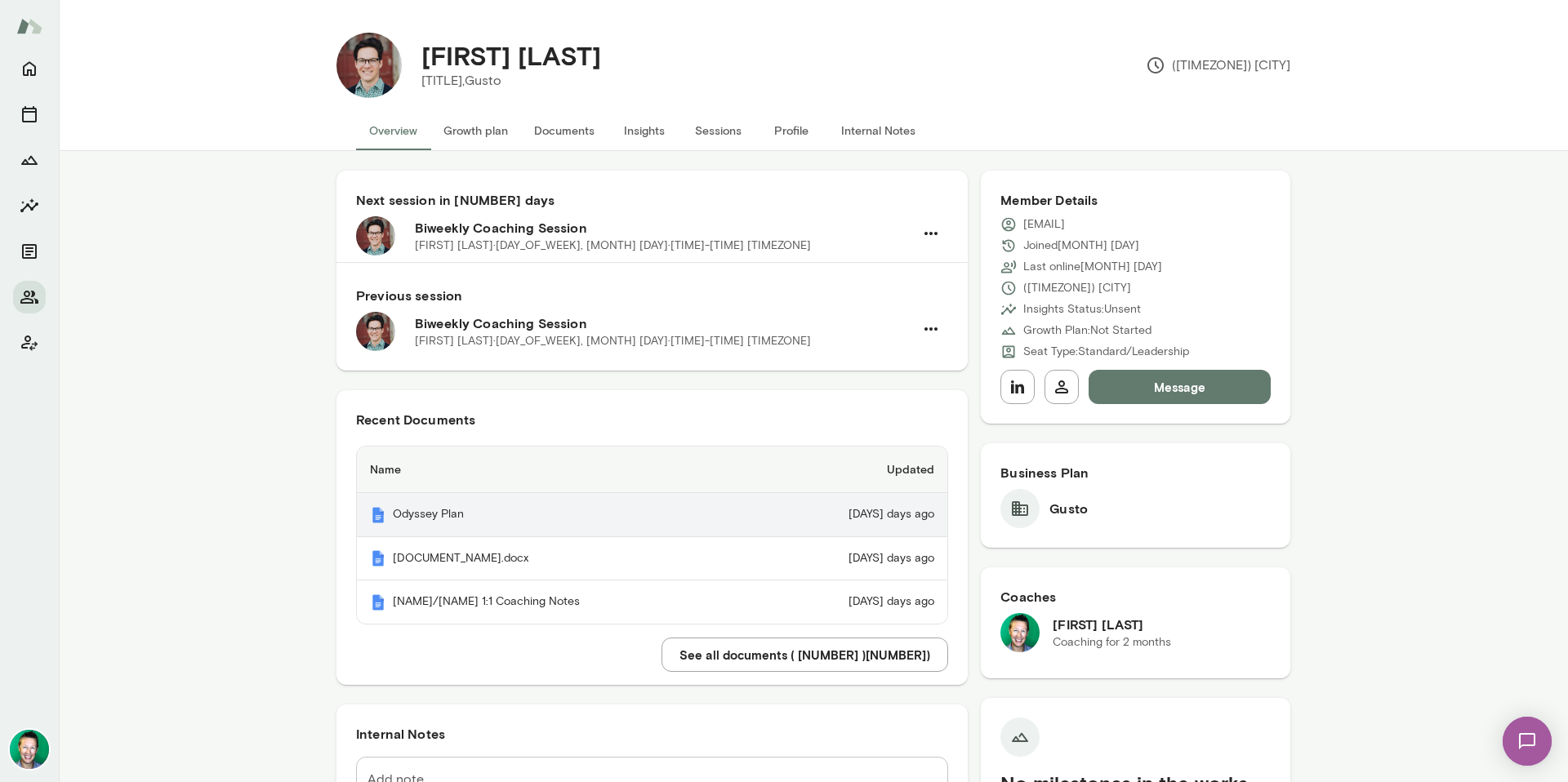 click on "Odyssey Plan" at bounding box center (557, 515) 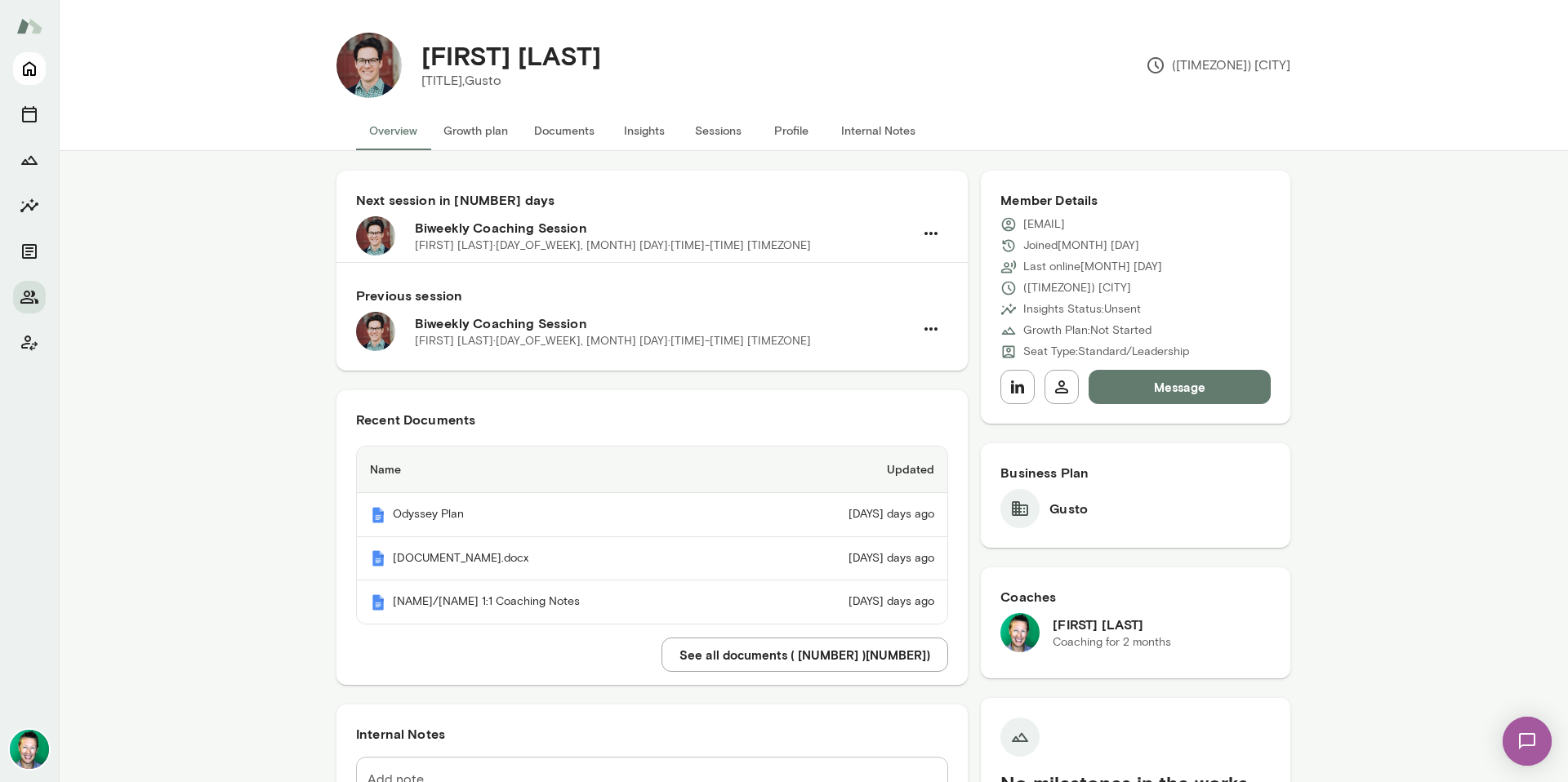 click at bounding box center [29, 69] 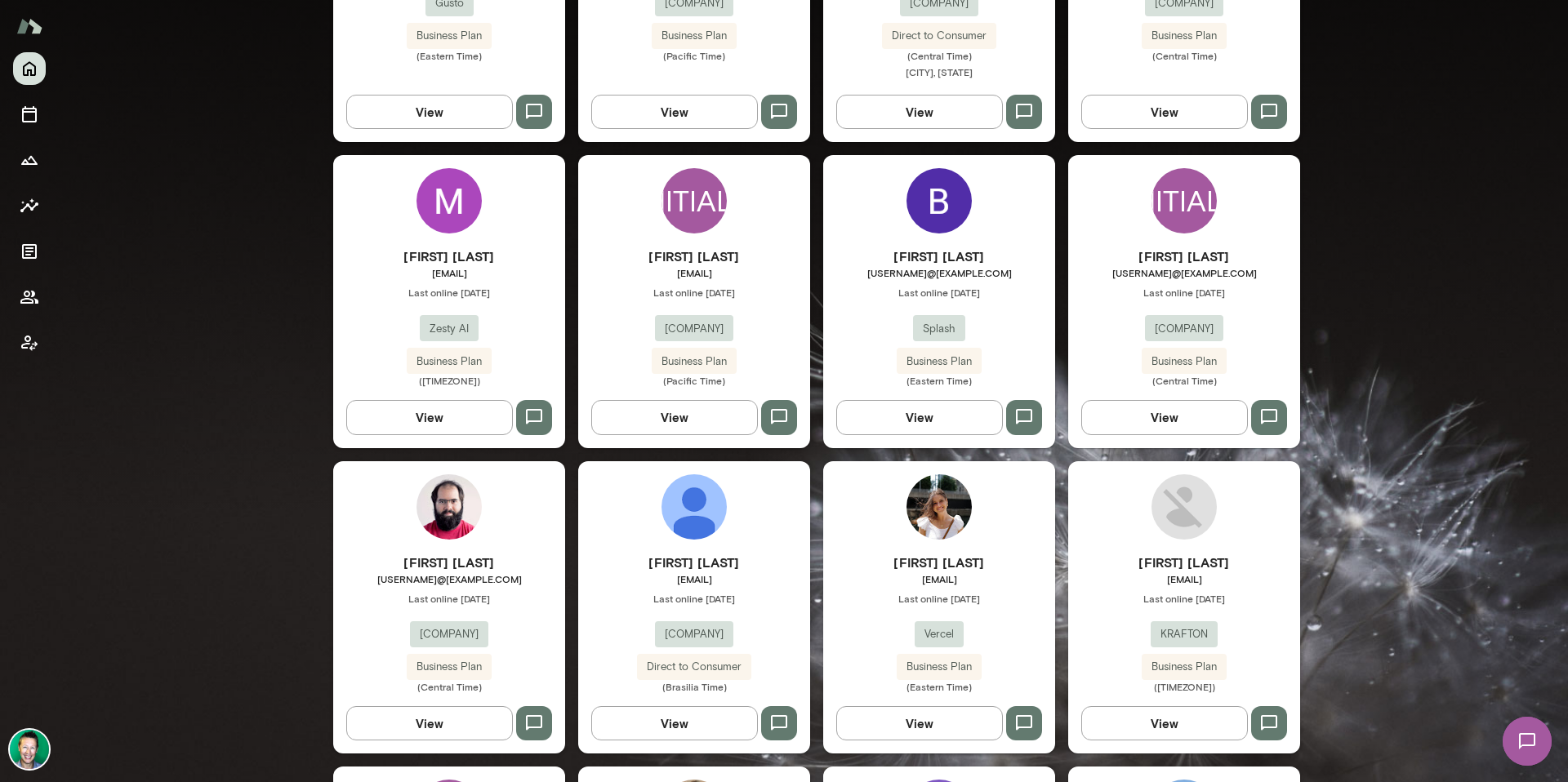 scroll, scrollTop: 678, scrollLeft: 0, axis: vertical 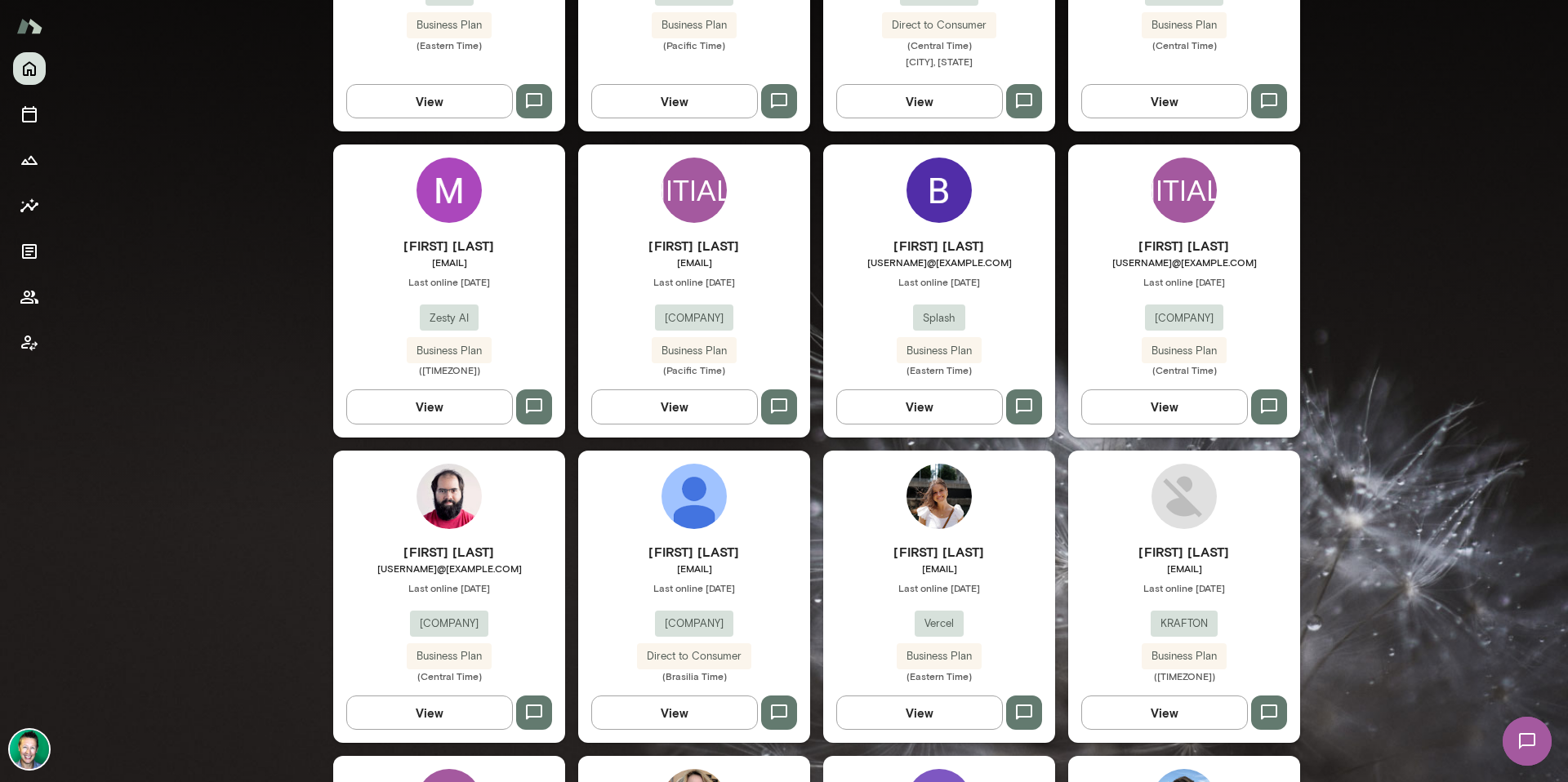 click on "View" at bounding box center (675, 713) 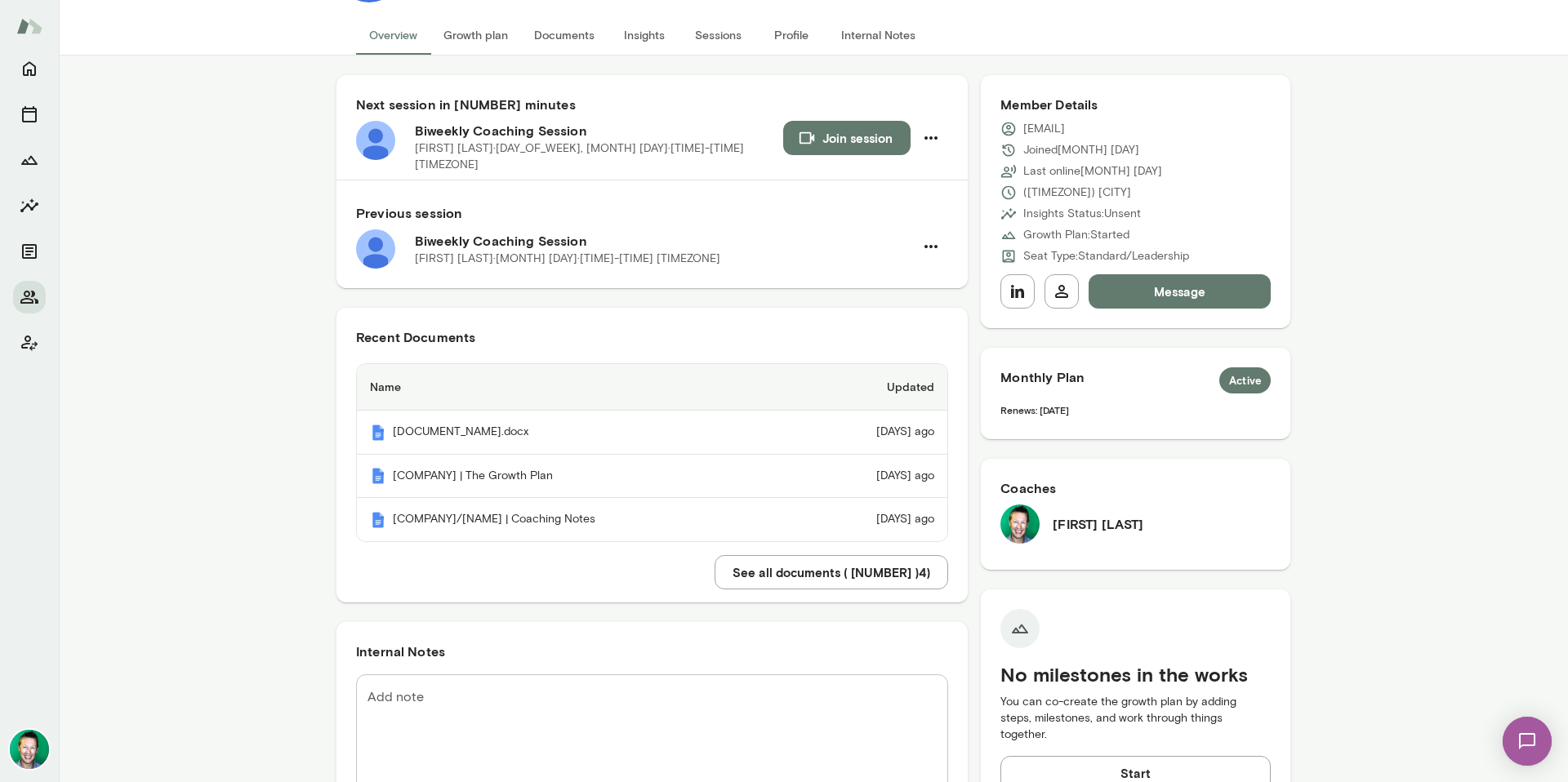 scroll, scrollTop: 0, scrollLeft: 0, axis: both 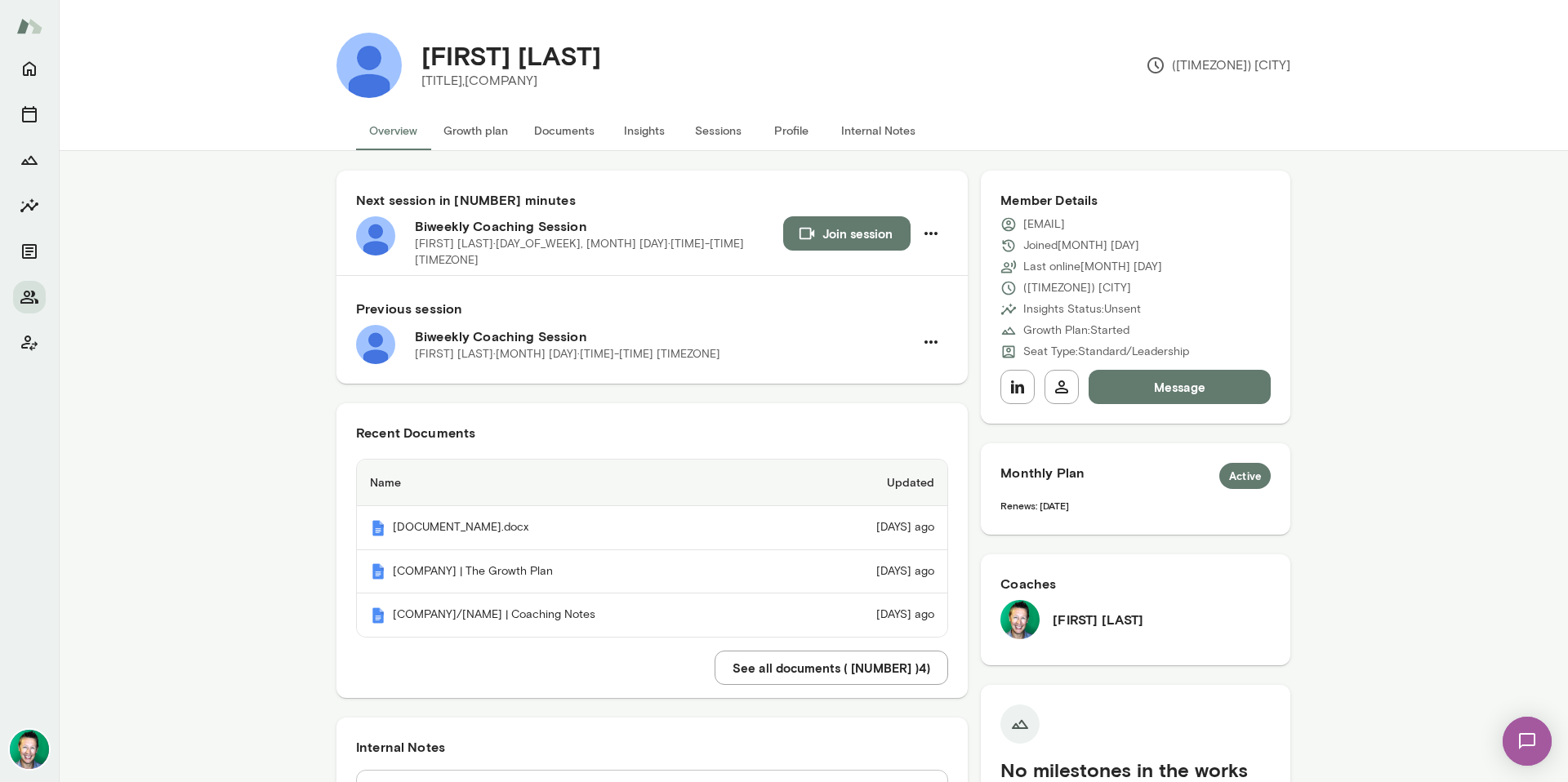 click on "Growth plan" at bounding box center (475, 131) 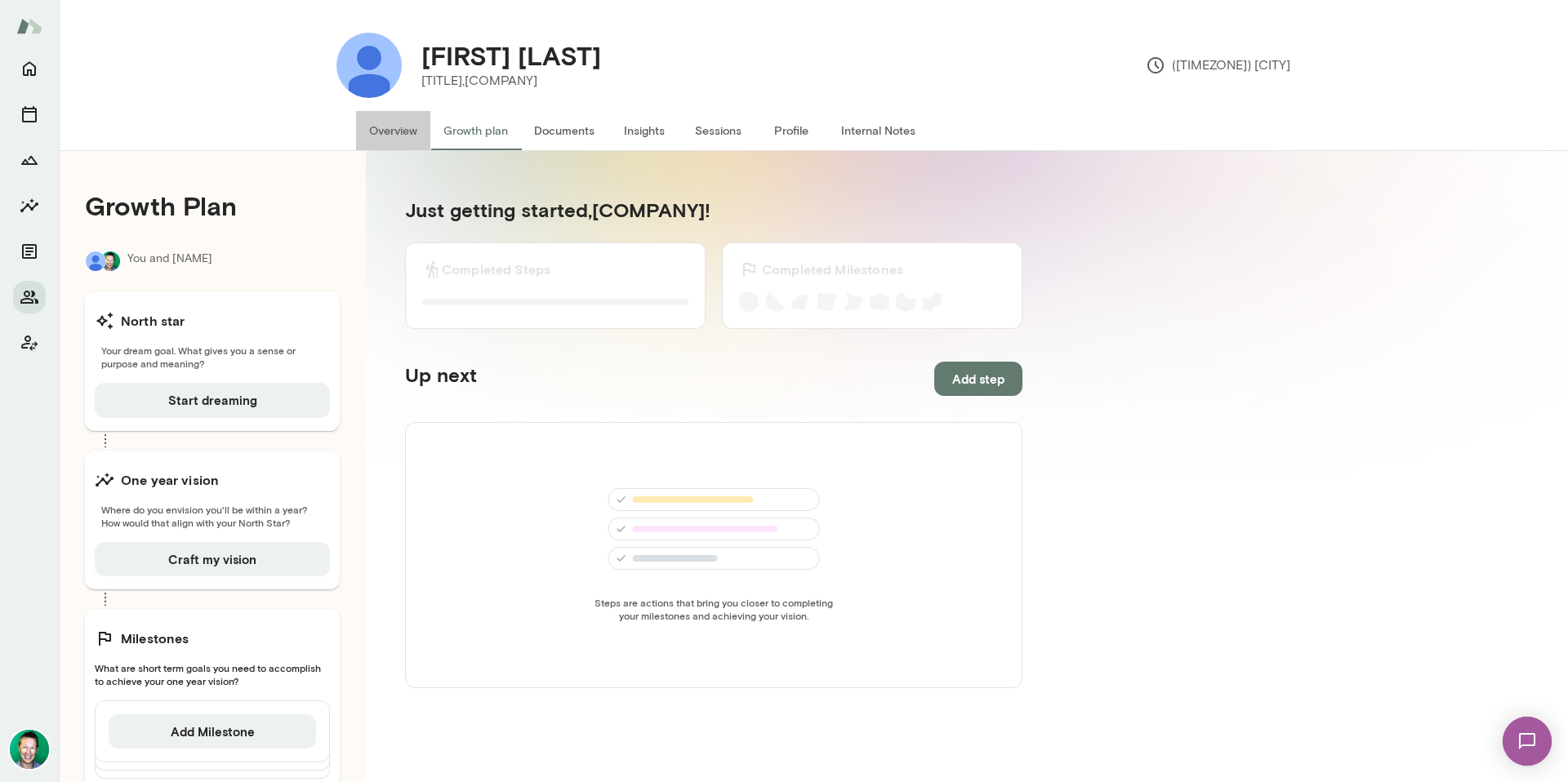 click on "Overview" at bounding box center (393, 131) 